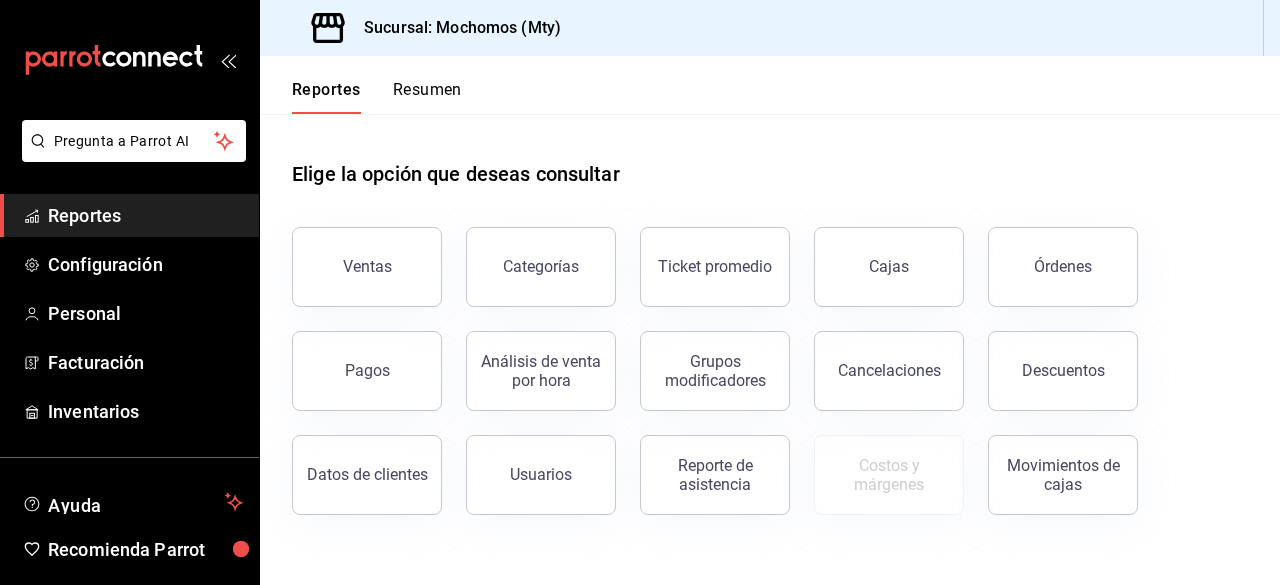 scroll, scrollTop: 0, scrollLeft: 0, axis: both 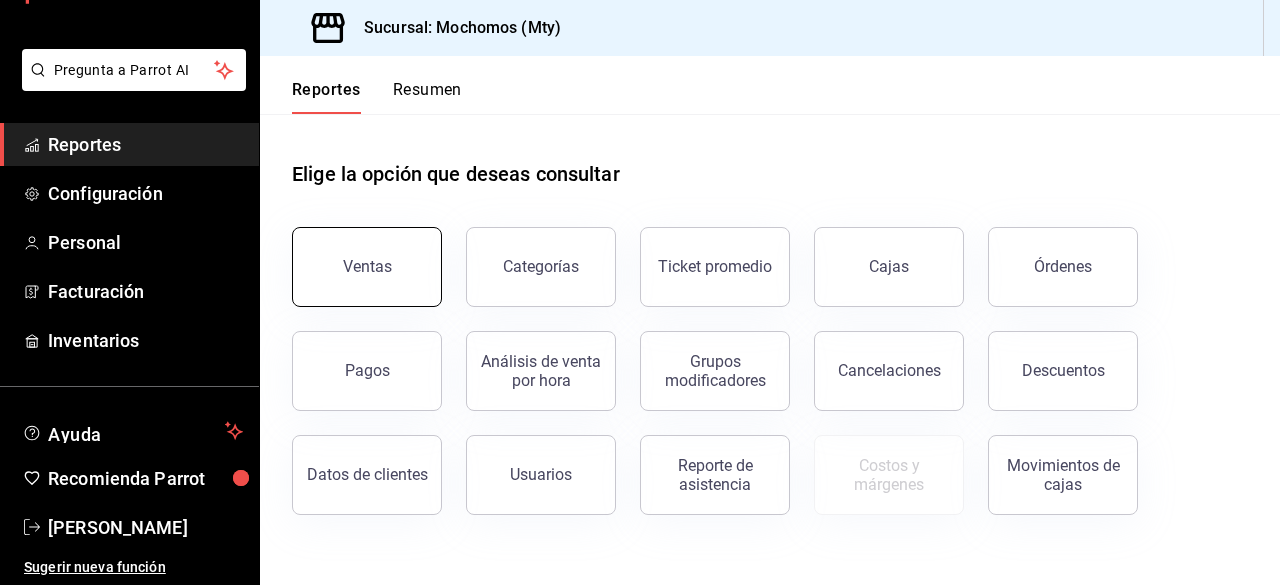 click on "Ventas" at bounding box center (367, 267) 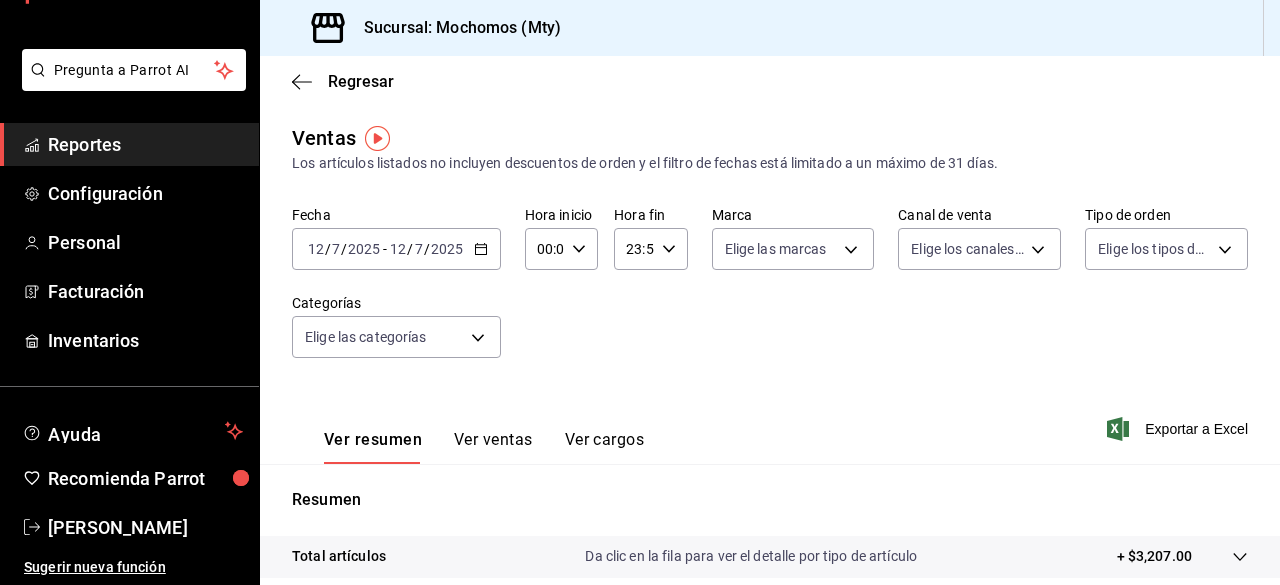 click on "[DATE] [DATE] - [DATE] [DATE]" at bounding box center [396, 249] 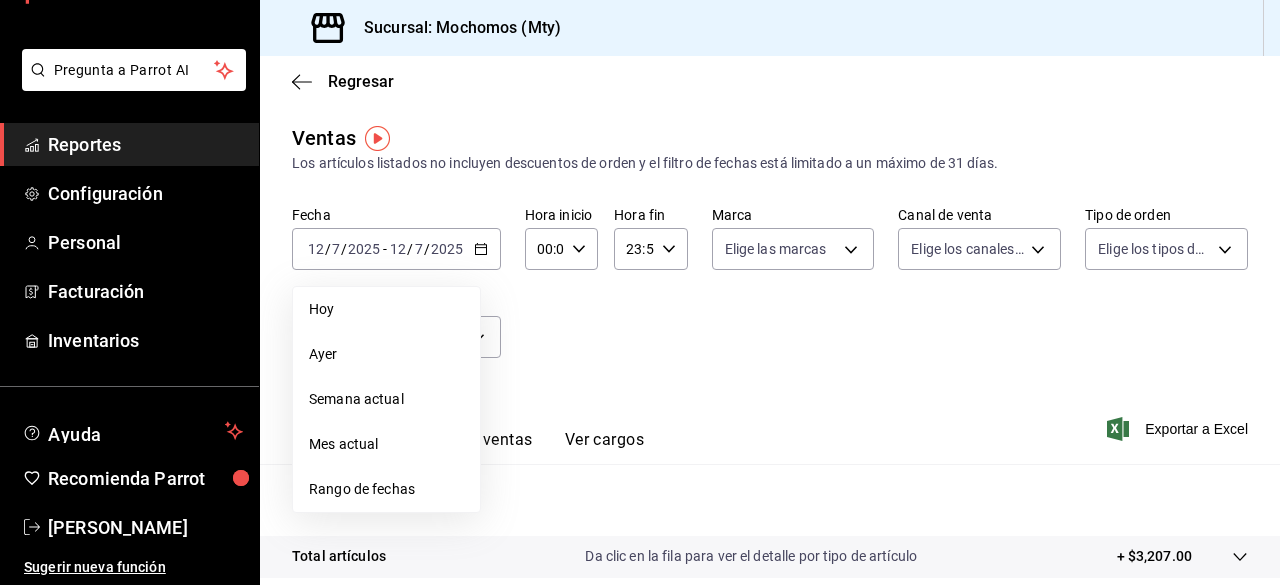 click on "Rango de fechas" at bounding box center [386, 489] 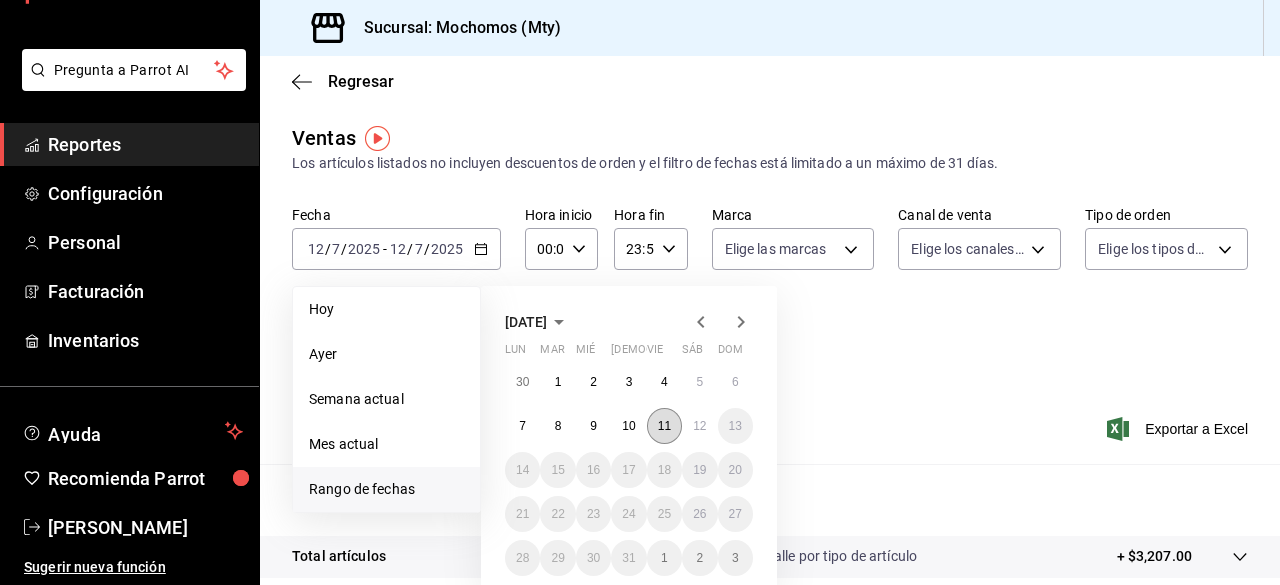 click on "11" at bounding box center (664, 426) 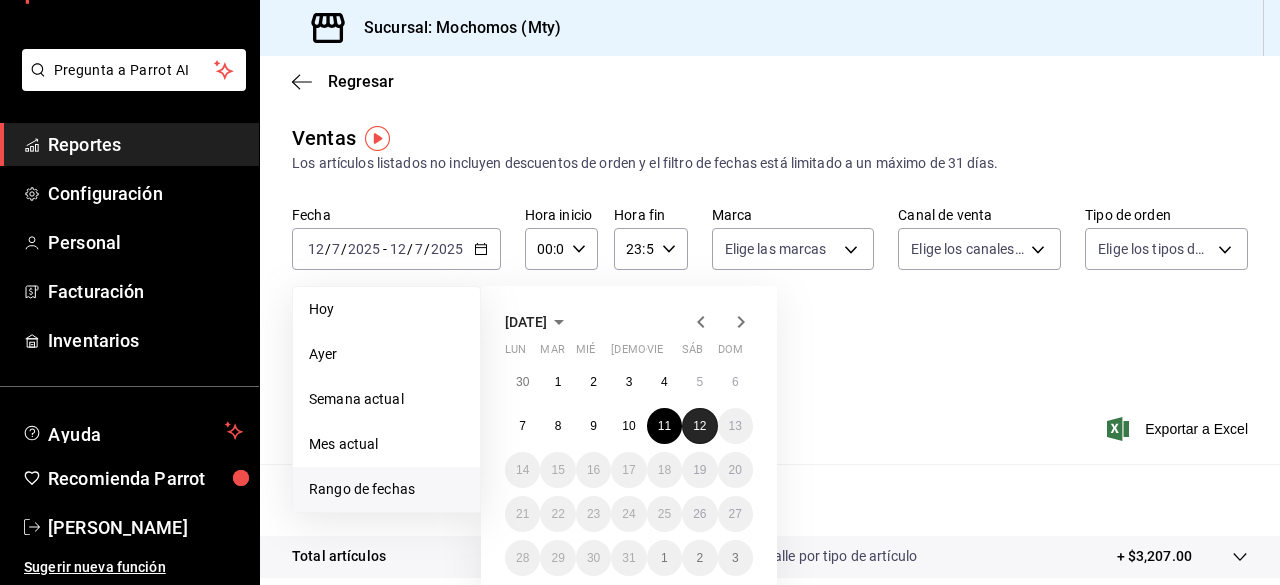 click on "12" at bounding box center (699, 426) 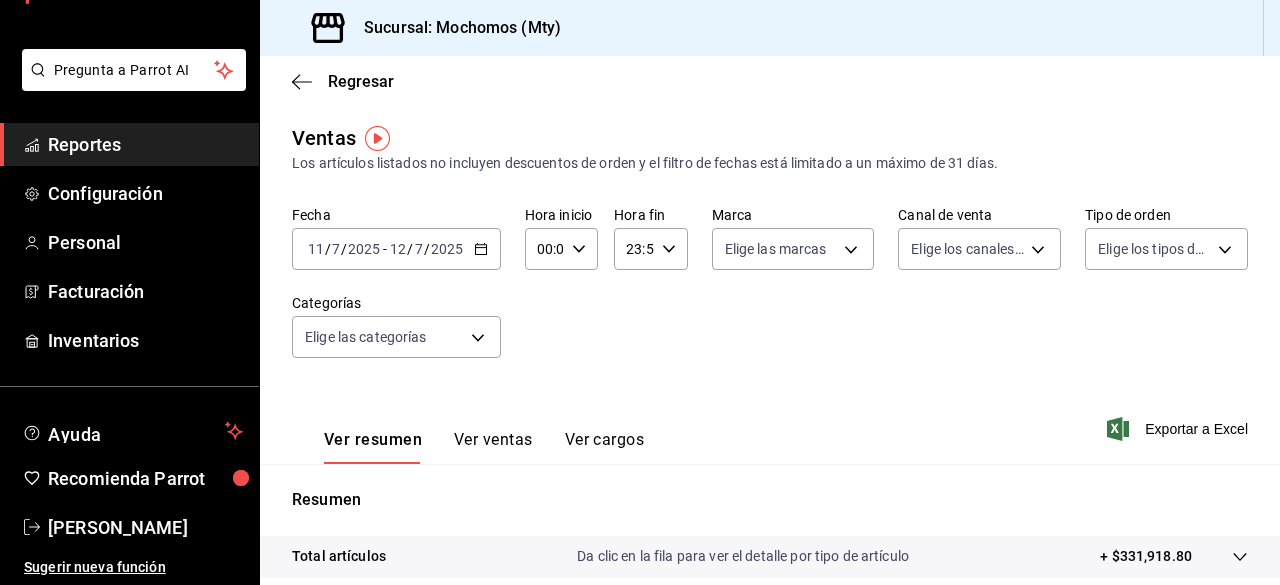 click on "00:00 Hora inicio" at bounding box center [561, 249] 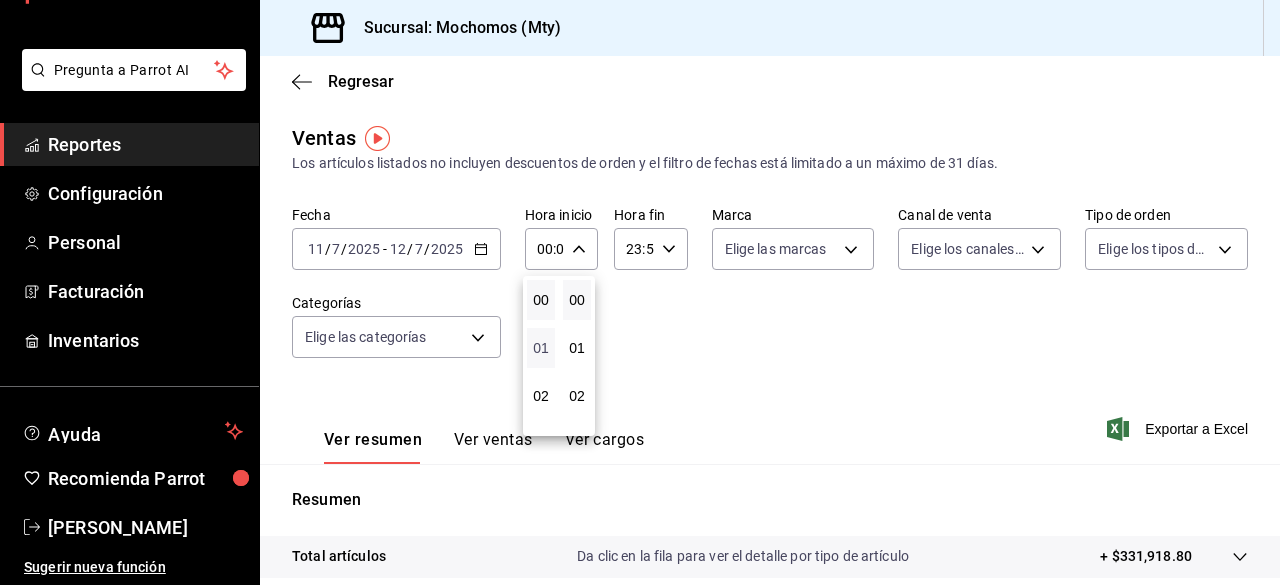 click on "01" at bounding box center (541, 348) 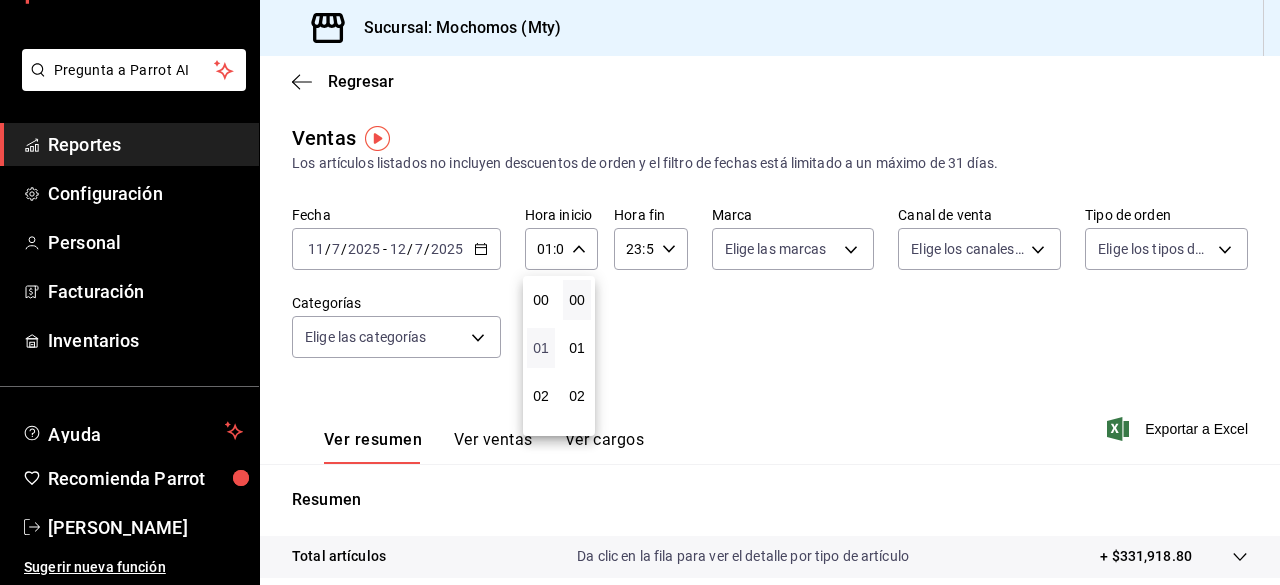 type 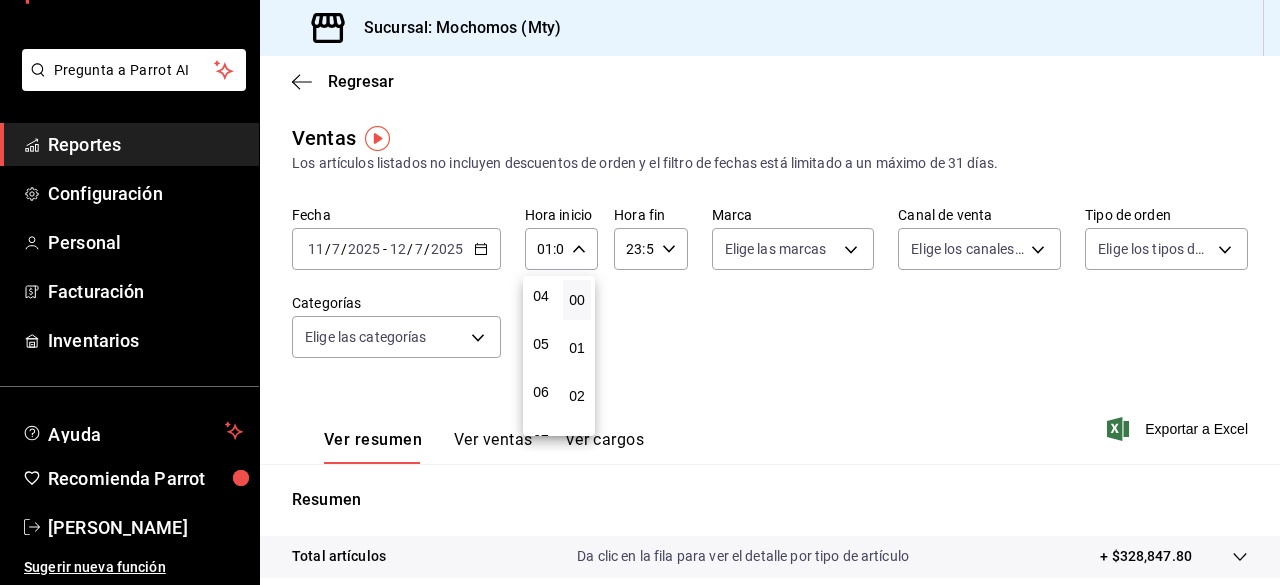 scroll, scrollTop: 200, scrollLeft: 0, axis: vertical 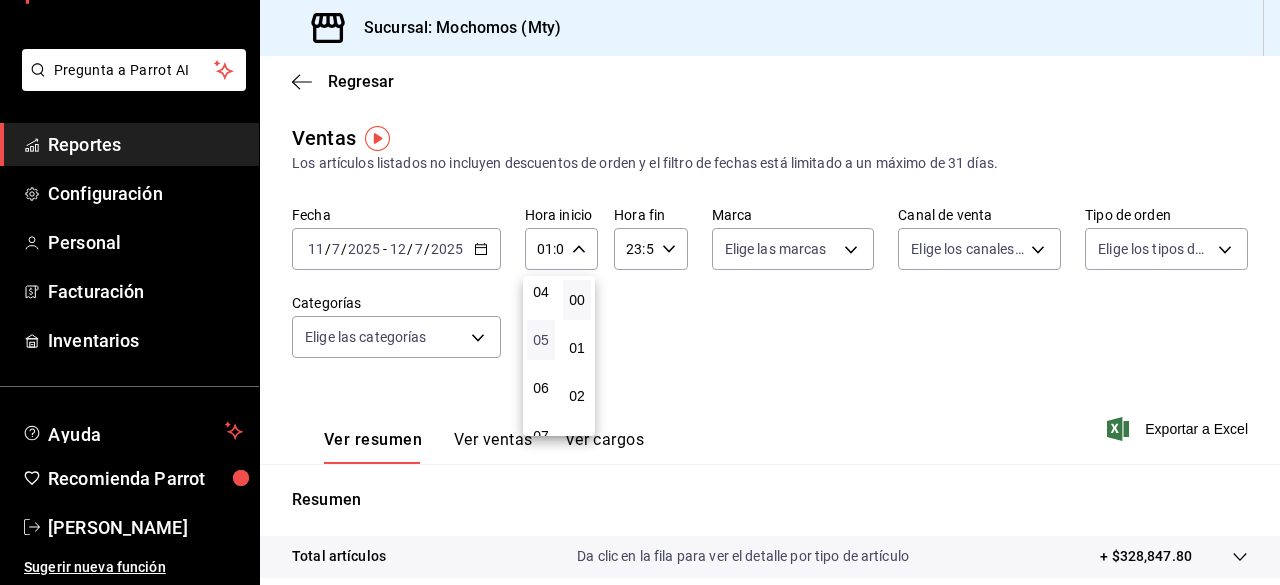 click on "05" at bounding box center (541, 340) 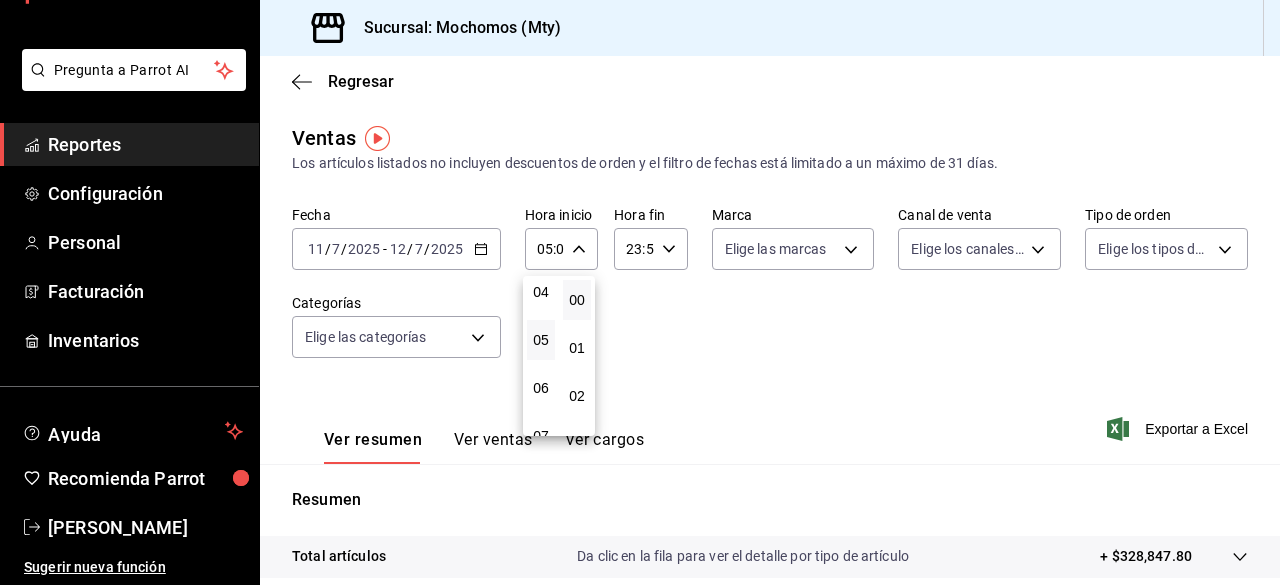 click at bounding box center (640, 292) 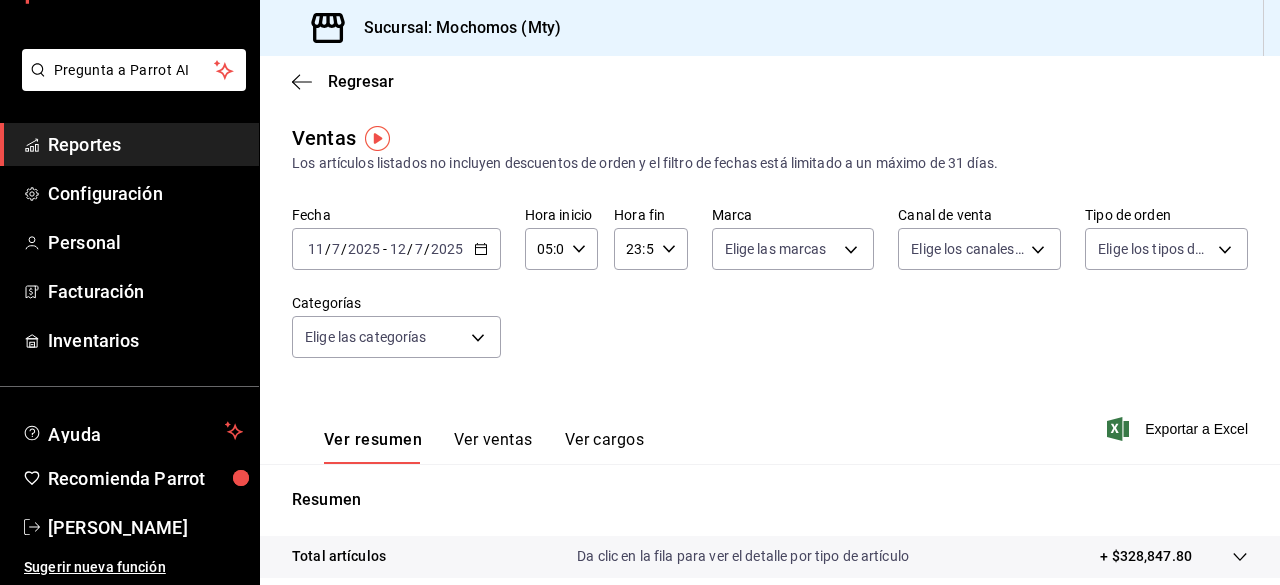click at bounding box center (640, 292) 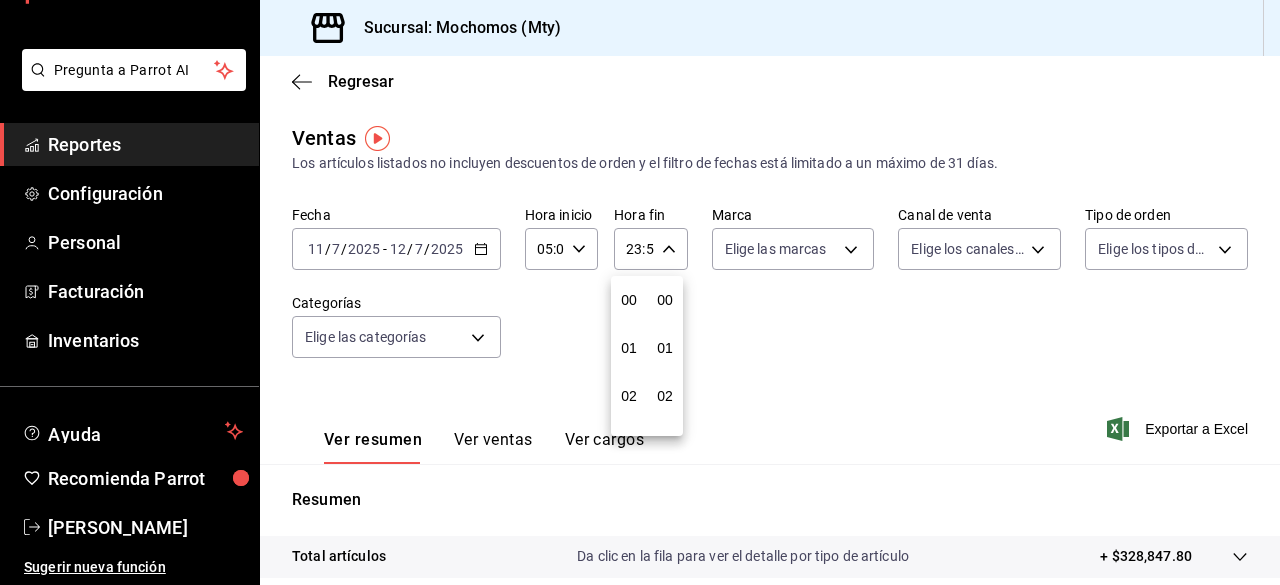scroll, scrollTop: 992, scrollLeft: 0, axis: vertical 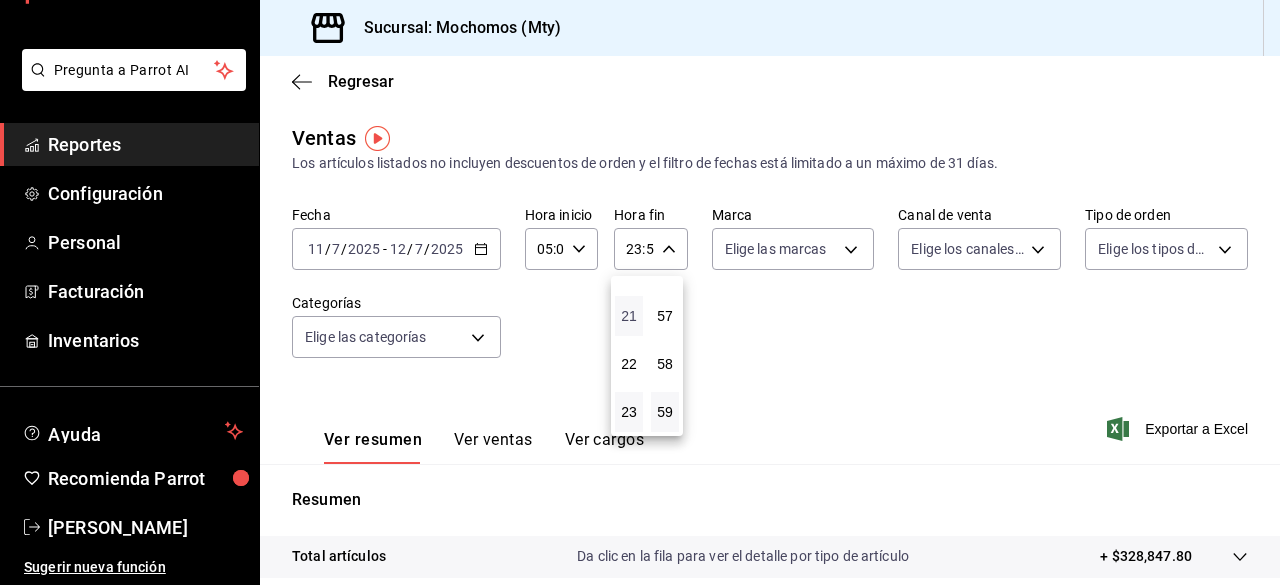 click on "21" at bounding box center [629, 316] 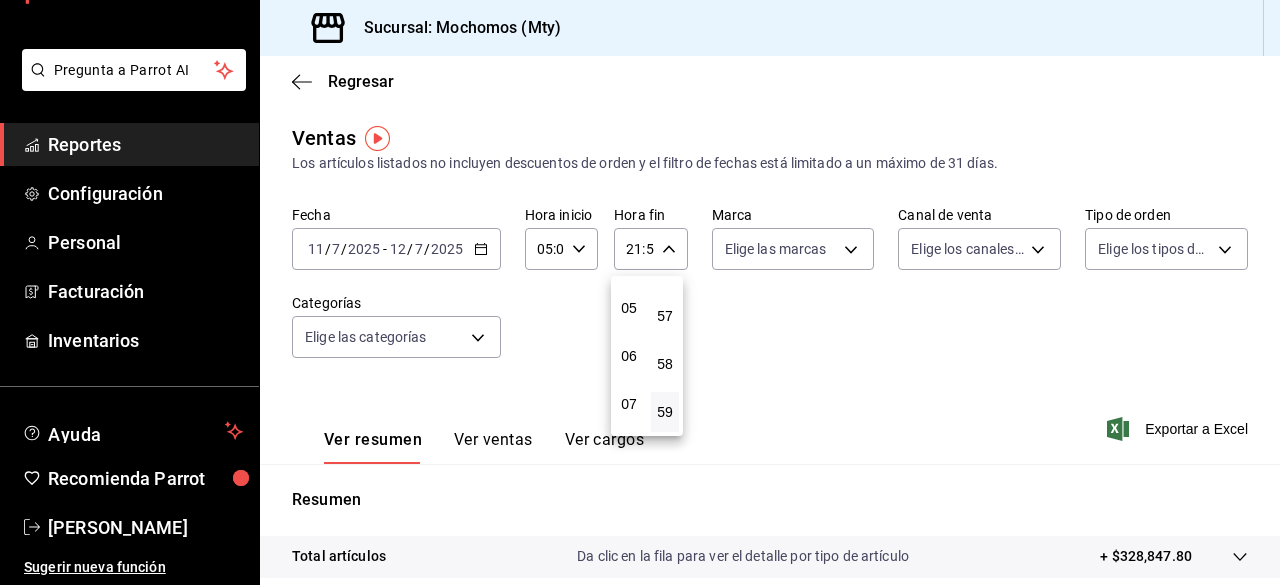 scroll, scrollTop: 192, scrollLeft: 0, axis: vertical 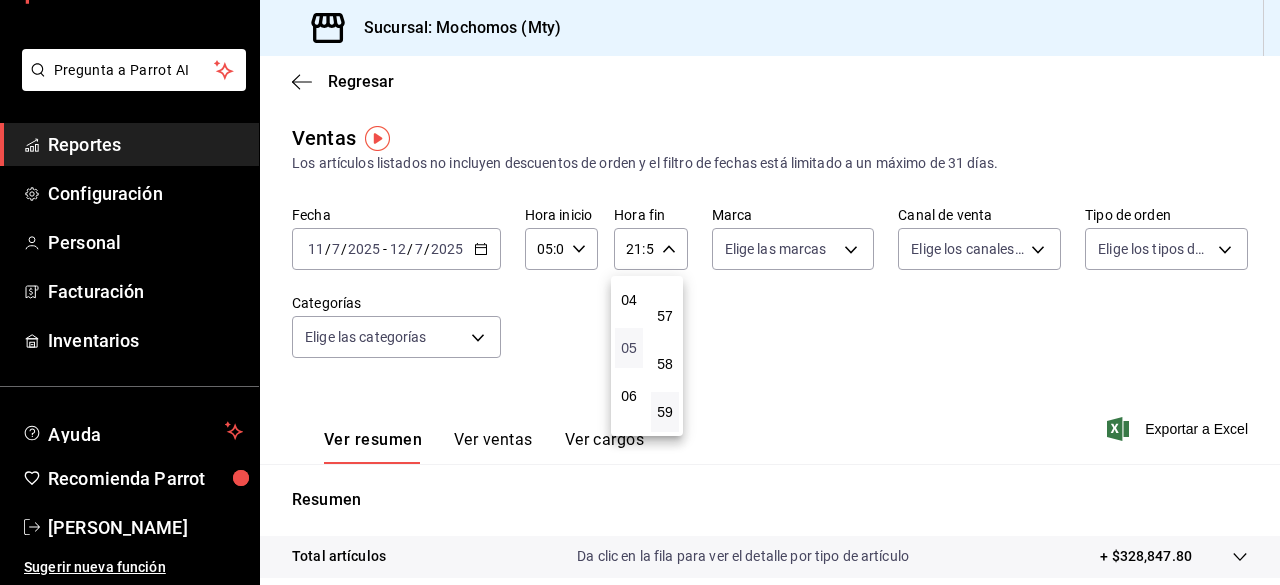 click on "05" at bounding box center [629, 348] 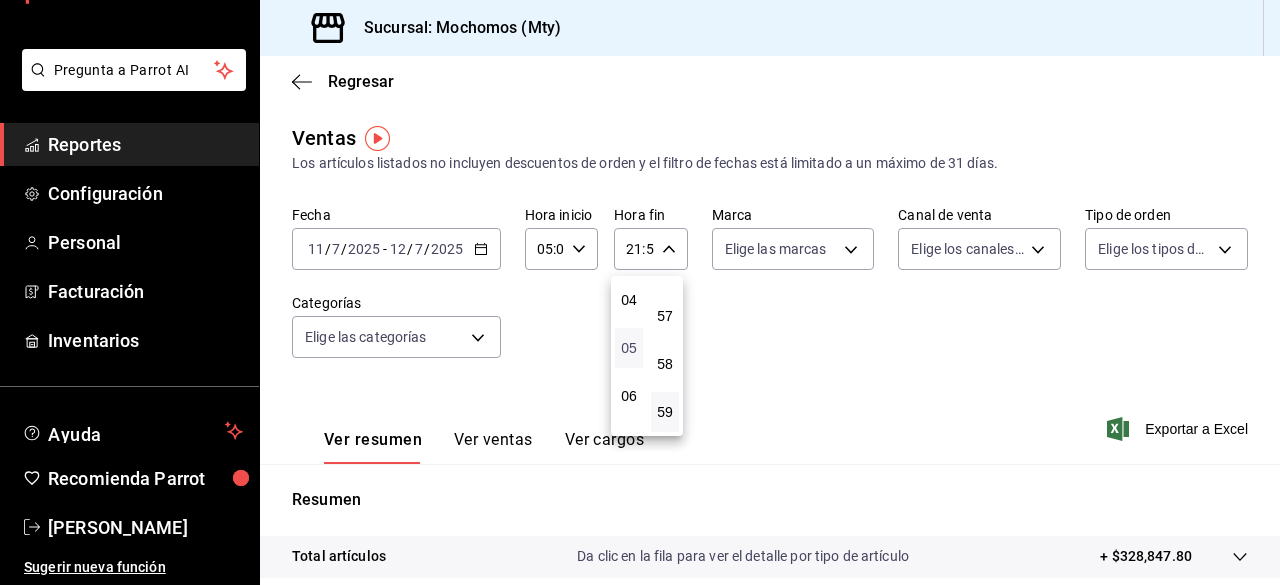 type on "05:59" 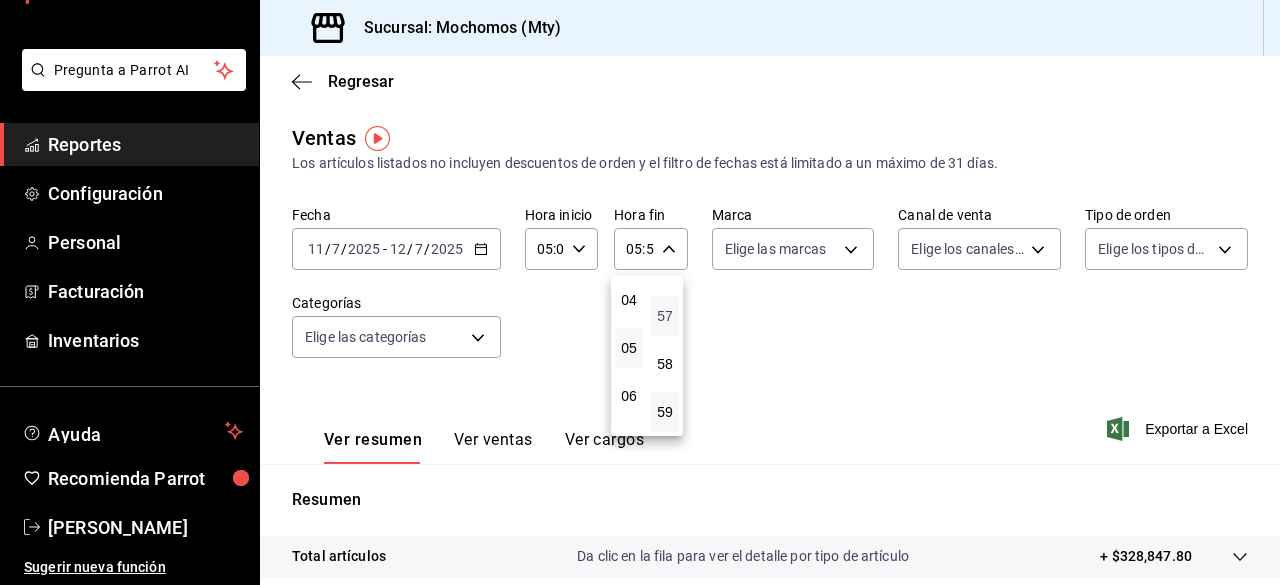 click on "57" at bounding box center [665, 316] 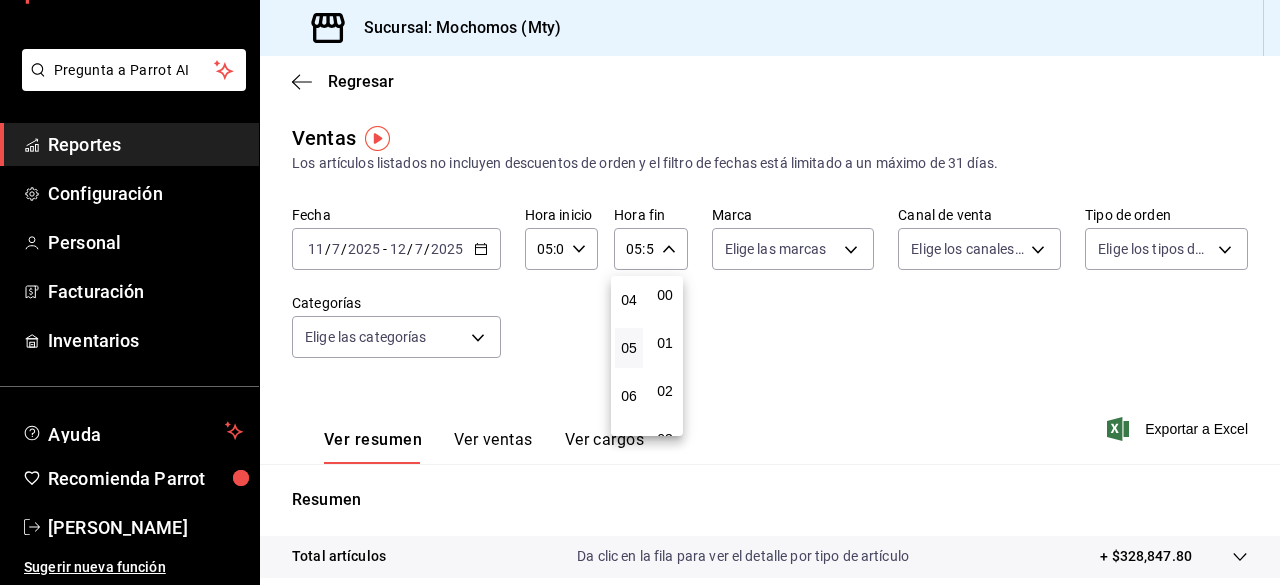 scroll, scrollTop: 0, scrollLeft: 0, axis: both 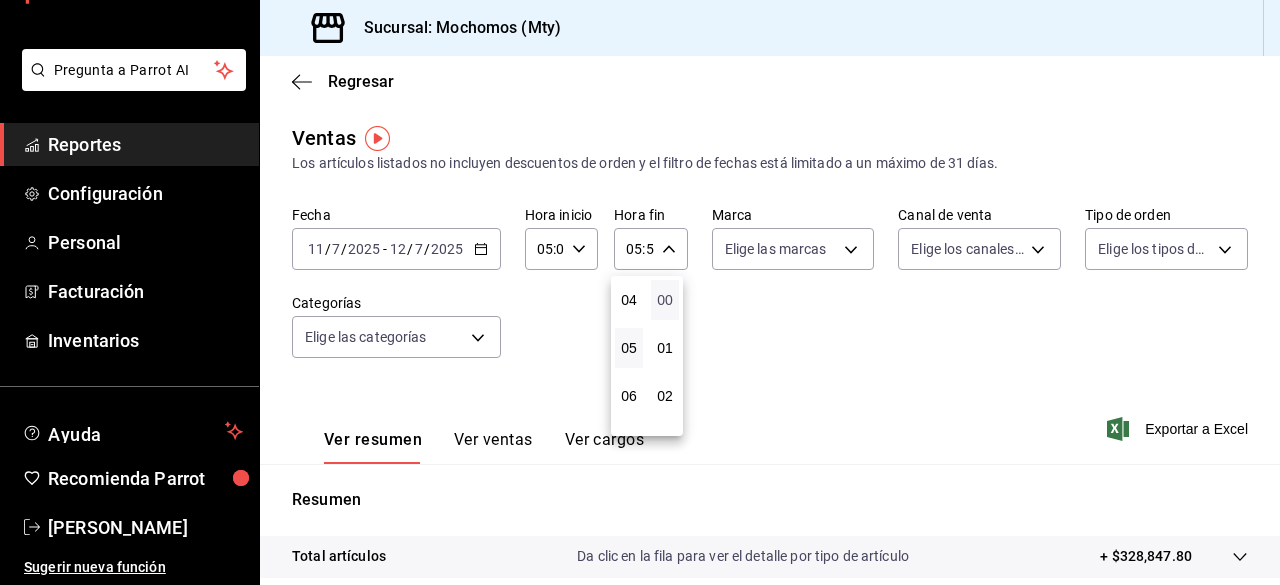 click on "00" at bounding box center [665, 300] 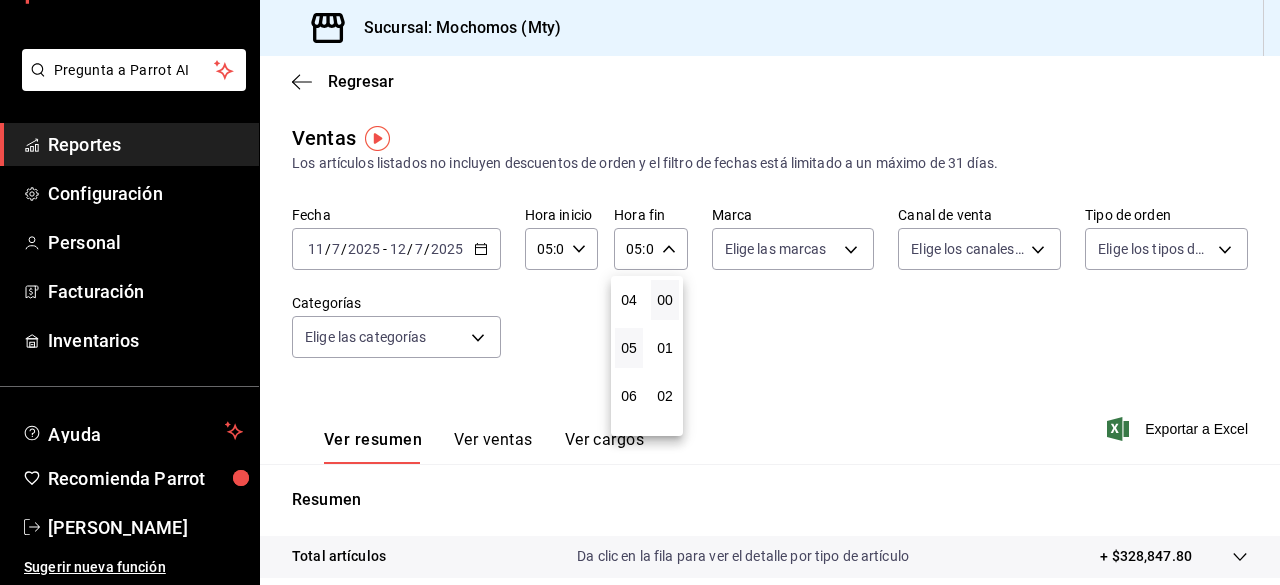 click at bounding box center [640, 292] 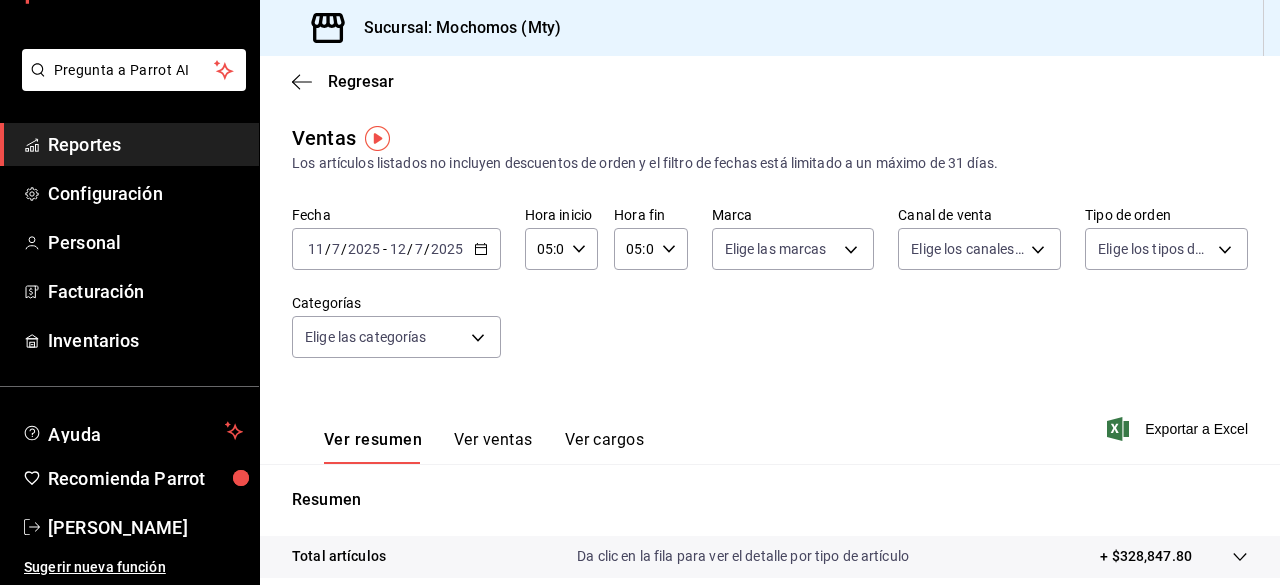 click at bounding box center (640, 292) 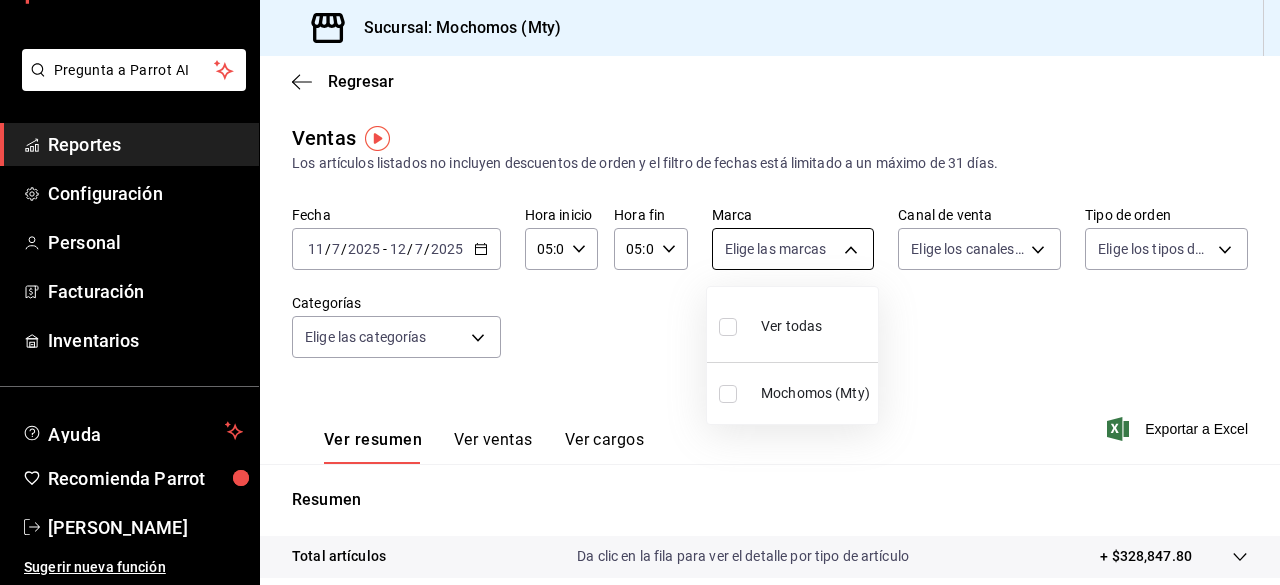 click on "Pregunta a Parrot AI Reportes   Configuración   Personal   Facturación   Inventarios   Ayuda Recomienda Parrot   [PERSON_NAME] nueva función   Sucursal: Mochomos (Mty) Regresar Ventas Los artículos listados no incluyen descuentos de orden y el filtro de fechas está limitado a un máximo de 31 días. Fecha [DATE] [DATE] - [DATE] [DATE] Hora inicio 05:00 Hora inicio Hora fin 05:00 Hora fin Marca Elige las marcas Canal de venta Elige los canales de venta Tipo de orden Elige los tipos de orden Categorías Elige las categorías Ver resumen Ver ventas Ver cargos Exportar a Excel Resumen Total artículos Da clic en la fila para ver el detalle por tipo de artículo + $328,847.80 Cargos por servicio + $0.00 Venta bruta = $328,847.80 Descuentos totales - $2,553.00 Certificados de regalo - $3,115.00 Venta total = $323,179.80 Impuestos - $44,576.52 Venta neta = $278,603.28 Pregunta a Parrot AI Reportes   Configuración   Personal   Facturación   Inventarios   Ayuda Recomienda Parrot" at bounding box center [640, 292] 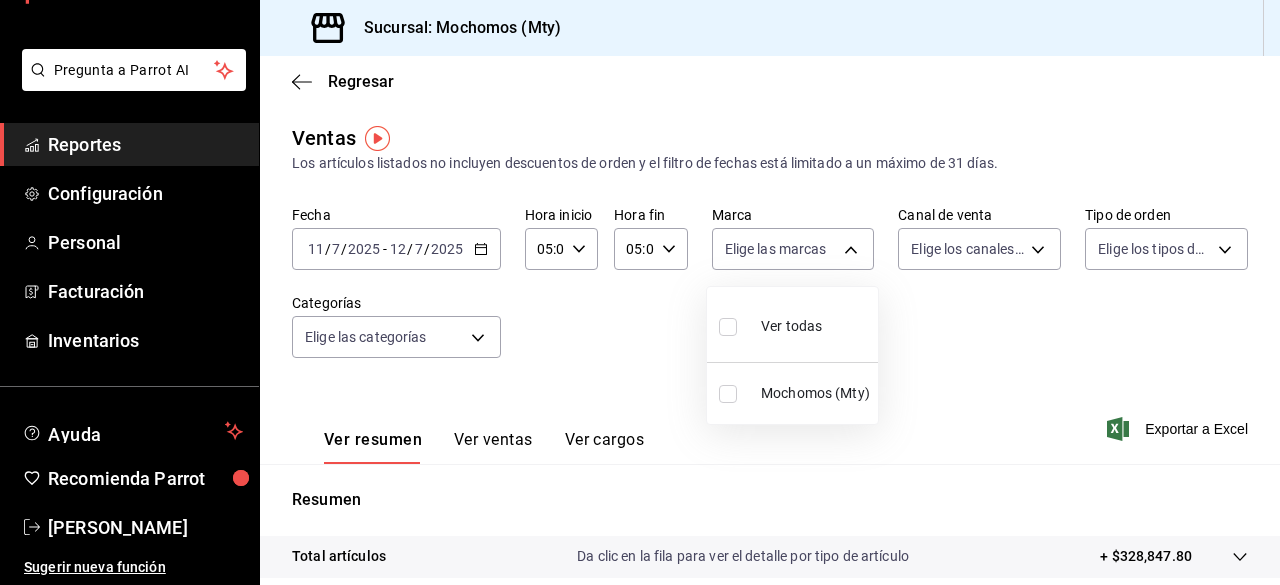 click on "Ver todas" at bounding box center [792, 324] 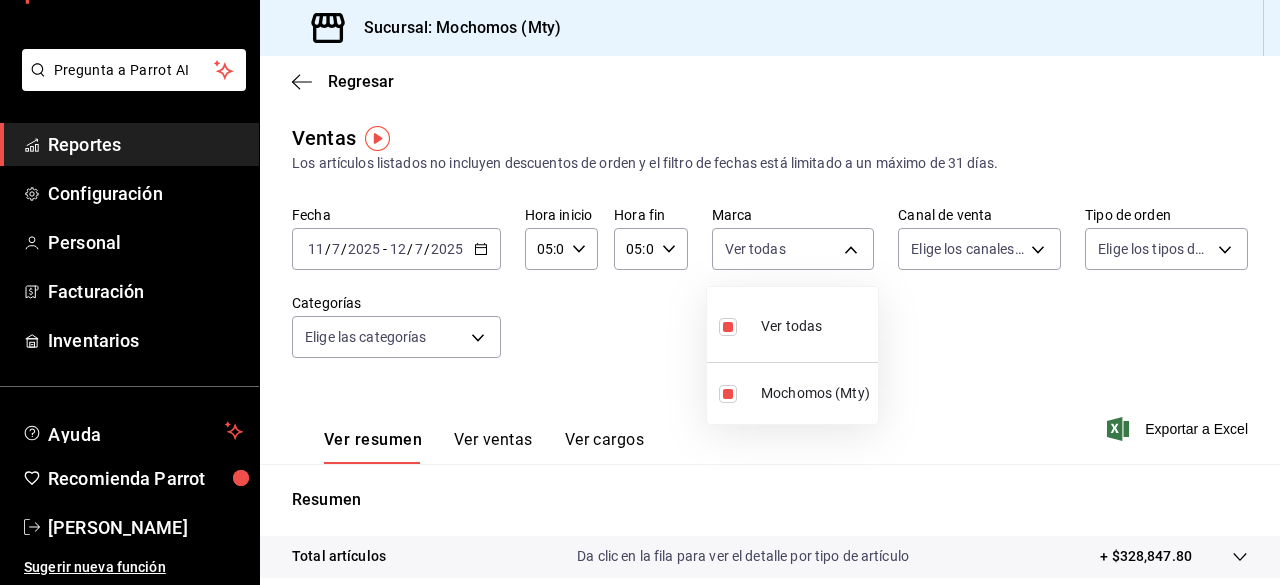 click at bounding box center (640, 292) 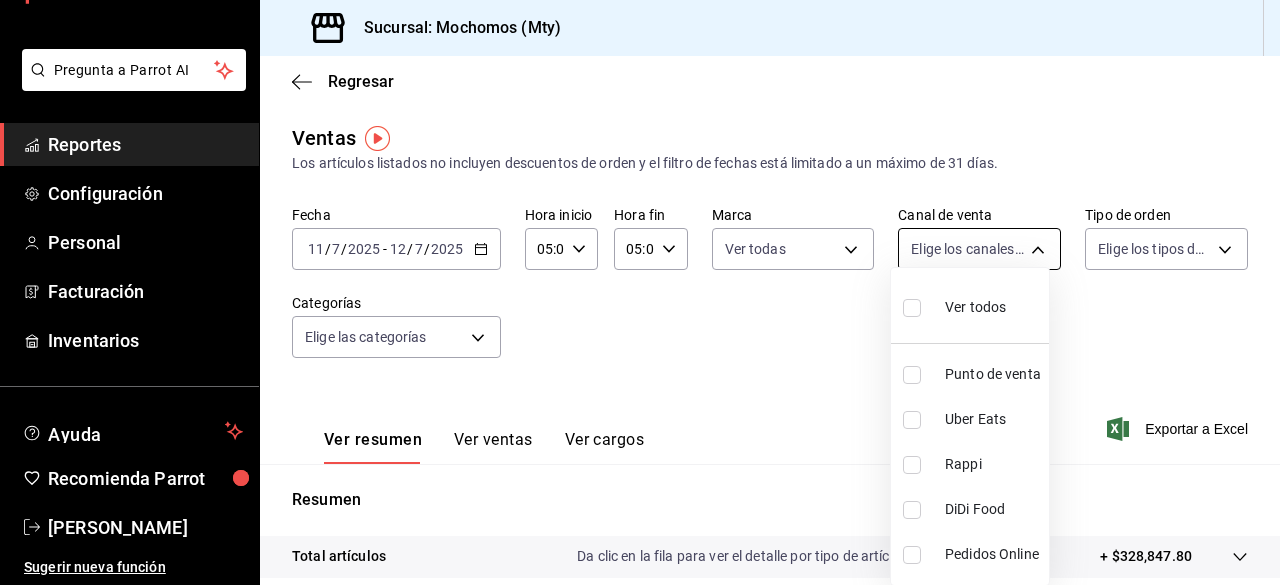 click on "Pregunta a Parrot AI Reportes   Configuración   Personal   Facturación   Inventarios   Ayuda Recomienda Parrot   [PERSON_NAME] nueva función   Sucursal: Mochomos (Mty) Regresar Ventas Los artículos listados no incluyen descuentos de orden y el filtro de fechas está limitado a un máximo de 31 días. Fecha [DATE] [DATE] - [DATE] [DATE] Hora inicio 05:00 Hora inicio Hora fin 05:00 Hora fin Marca Ver todas b352ad34-a903-4246-b8b1-197398375429 Canal de venta Elige los canales de venta Tipo de orden Elige los tipos de orden Categorías Elige las categorías Ver resumen Ver ventas Ver cargos Exportar a Excel Resumen Total artículos Da clic en la fila para ver el detalle por tipo de artículo + $328,847.80 Cargos por servicio + $0.00 Venta bruta = $328,847.80 Descuentos totales - $2,553.00 Certificados de regalo - $3,115.00 Venta total = $323,179.80 Impuestos - $44,576.52 Venta neta = $278,603.28 Pregunta a Parrot AI Reportes   Configuración   Personal   Facturación     Ayuda" at bounding box center (640, 292) 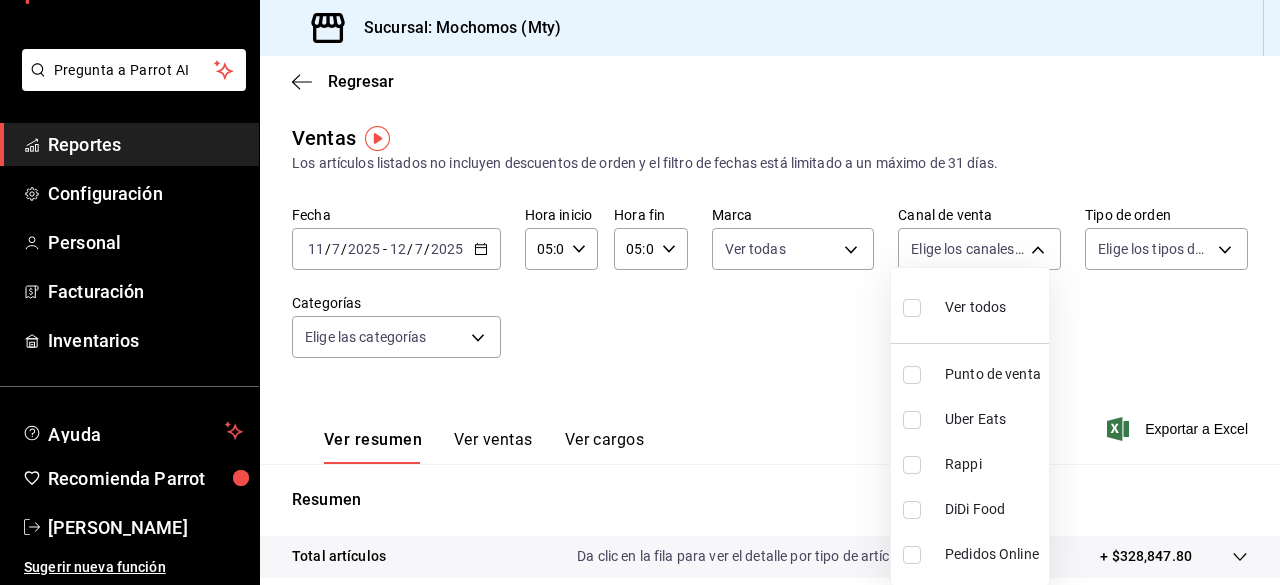 click at bounding box center (912, 308) 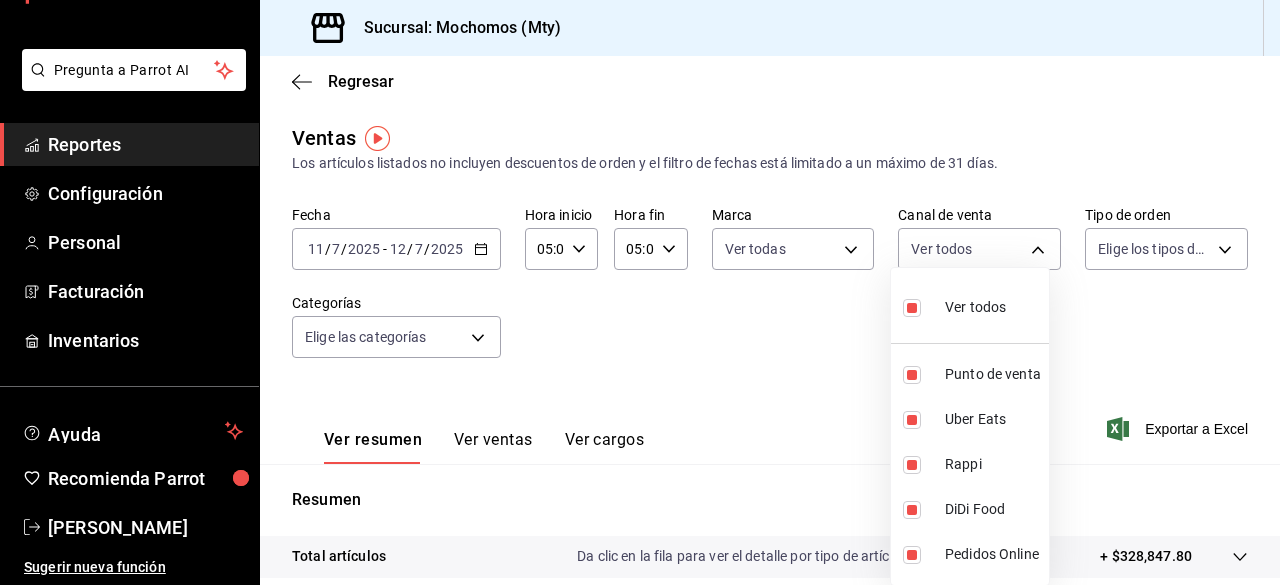 click at bounding box center (640, 292) 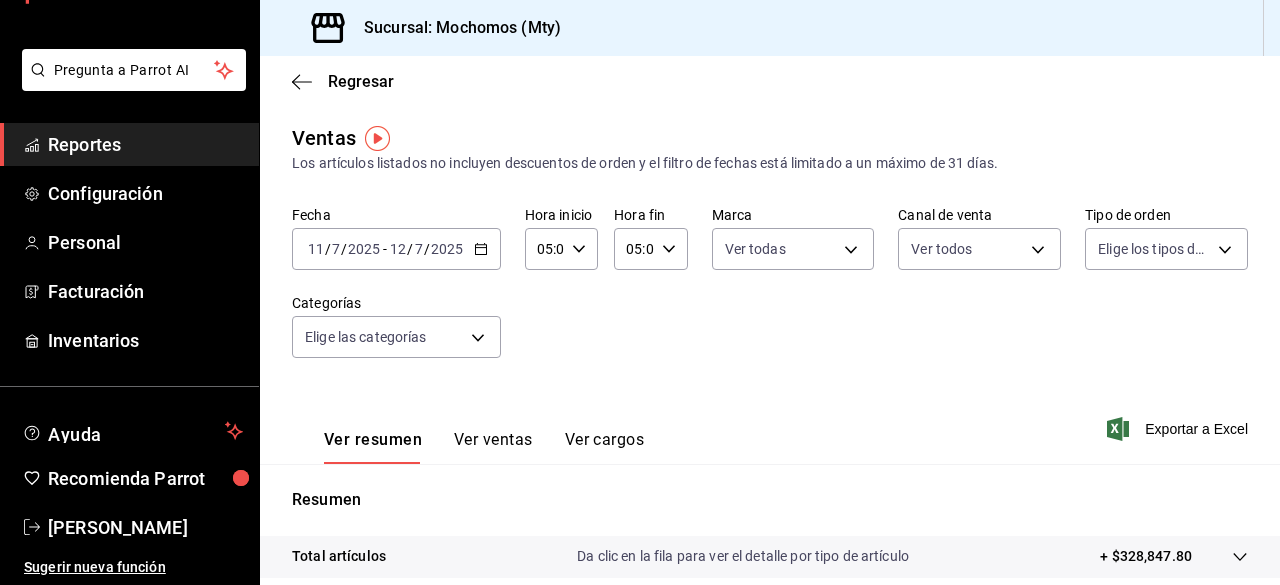 click on "Ver todos Punto de venta Uber Eats Rappi DiDi Food Pedidos Online" at bounding box center (640, 292) 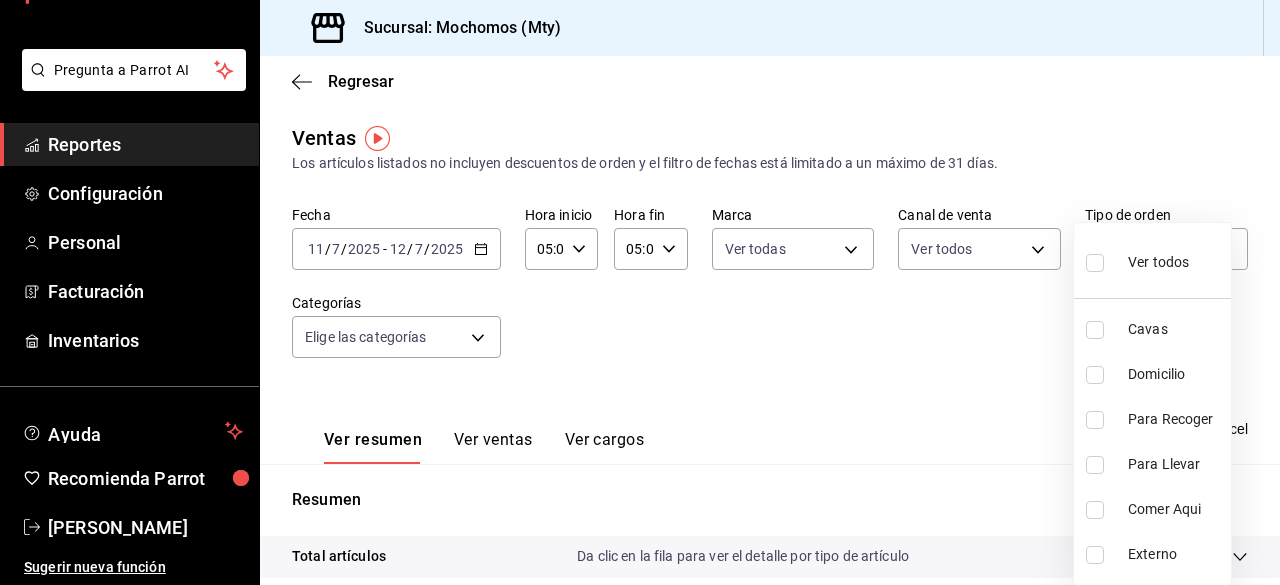 click on "Pregunta a Parrot AI Reportes   Configuración   Personal   Facturación   Inventarios   Ayuda Recomienda Parrot   [PERSON_NAME] nueva función   Sucursal: Mochomos (Mty) Regresar Ventas Los artículos listados no incluyen descuentos de orden y el filtro de fechas está limitado a un máximo de 31 días. Fecha [DATE] [DATE] - [DATE] [DATE] Hora inicio 05:00 Hora inicio Hora fin 05:00 Hora fin Marca Ver todas b352ad34-a903-4246-b8b1-197398375429 Canal de venta Ver todos PARROT,UBER_EATS,RAPPI,DIDI_FOOD,ONLINE Tipo de orden Elige los tipos de orden Categorías Elige las categorías Ver resumen Ver ventas Ver cargos Exportar a Excel Resumen Total artículos Da clic en la fila para ver el detalle por tipo de artículo + $328,847.80 Cargos por servicio + $0.00 Venta bruta = $328,847.80 Descuentos totales - $2,553.00 Certificados de regalo - $3,115.00 Venta total = $323,179.80 Impuestos - $44,576.52 Venta neta = $278,603.28 Pregunta a Parrot AI Reportes   Configuración   Personal" at bounding box center (640, 292) 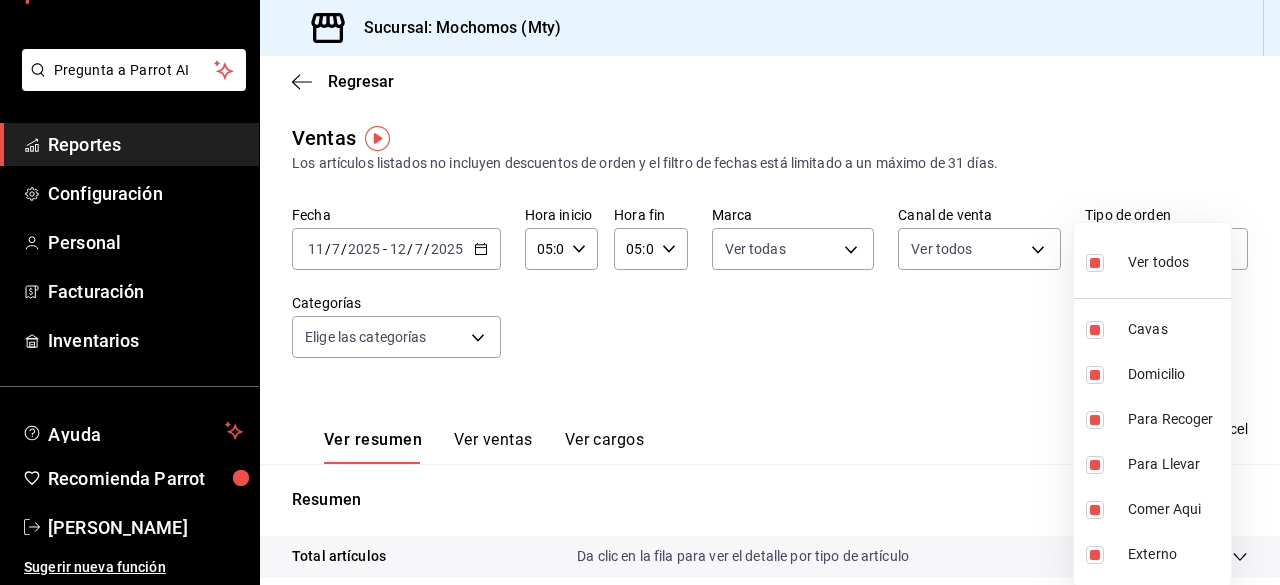click at bounding box center (640, 292) 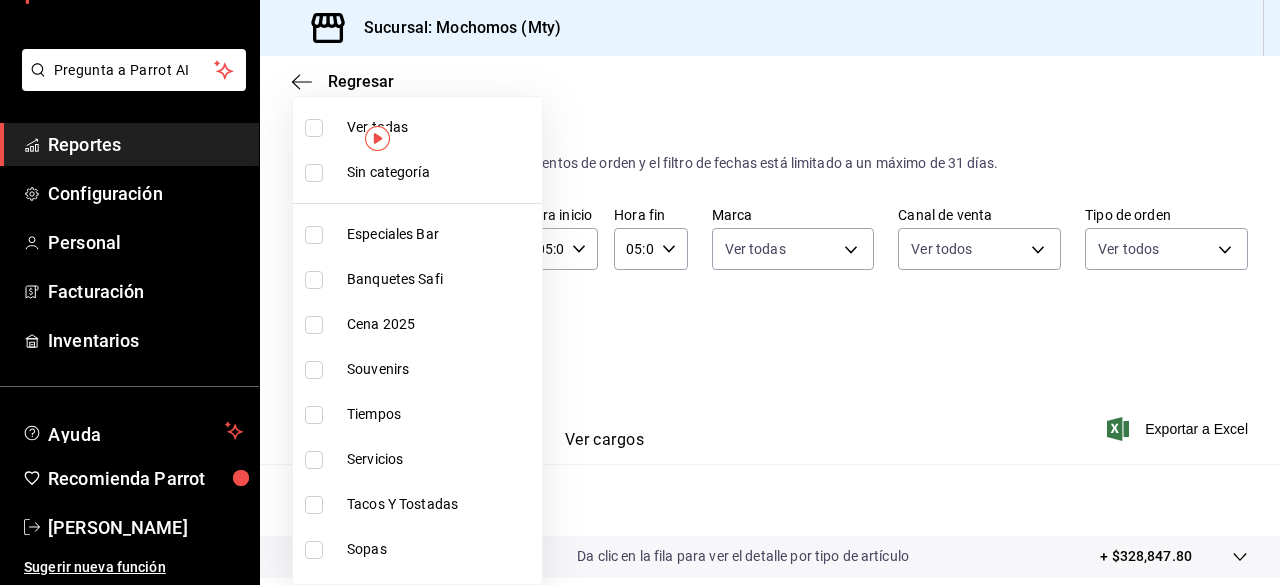 click on "Pregunta a Parrot AI Reportes   Configuración   Personal   Facturación   Inventarios   Ayuda Recomienda Parrot   [PERSON_NAME] nueva función   Sucursal: Mochomos (Mty) Regresar Ventas Los artículos listados no incluyen descuentos de orden y el filtro de fechas está limitado a un máximo de 31 días. Fecha [DATE] [DATE] - [DATE] [DATE] Hora inicio 05:00 Hora inicio Hora fin 05:00 Hora fin Marca Ver todas b352ad34-a903-4246-b8b1-197398375429 Canal de venta Ver todos PARROT,UBER_EATS,RAPPI,DIDI_FOOD,ONLINE Tipo de orden Ver todos 7f152bcd-c808-43b1-8377-7ee3764f5c48,abc1671a-a22f-403c-8860-9d090036c428,f5090fe4-ca7c-4ef0-9d56-a25dc921ee95,f8dc6874-de10-431d-b439-d9f9a1193fb6,52914ea5-275f-4b6f-b0bc-6e26bb5f1c84,EXTERNAL Categorías Elige las categorías Ver resumen Ver ventas Ver cargos Exportar a Excel Resumen Total artículos Da clic en la fila para ver el detalle por tipo de artículo + $328,847.80 Cargos por servicio + $0.00 Venta bruta = $328,847.80 Descuentos totales" at bounding box center (640, 292) 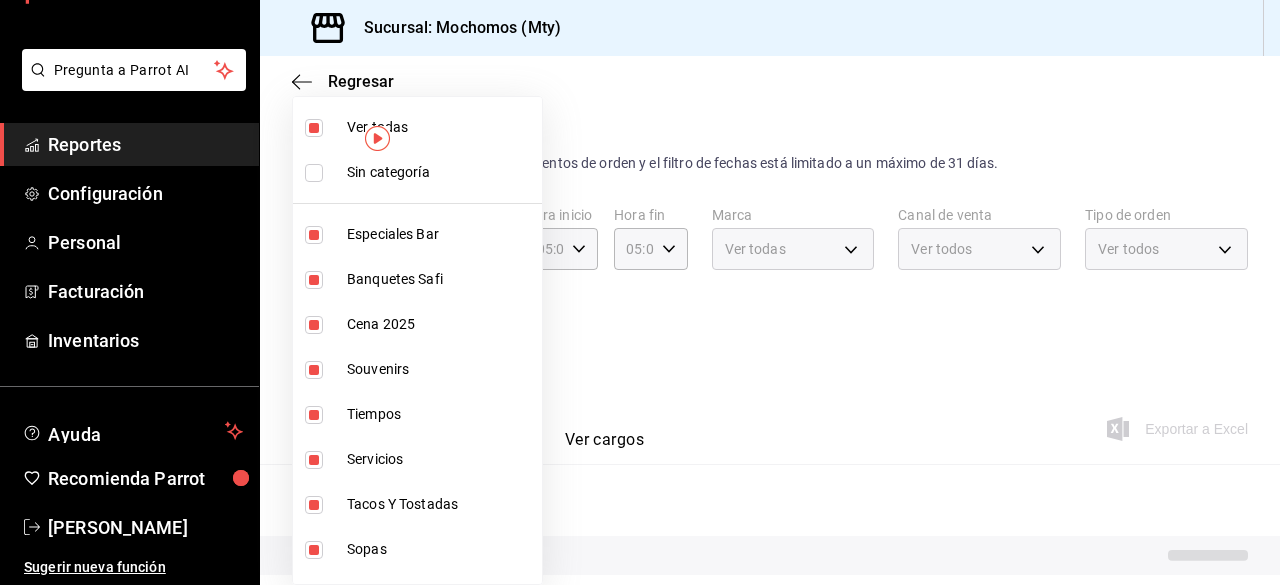 click at bounding box center (314, 173) 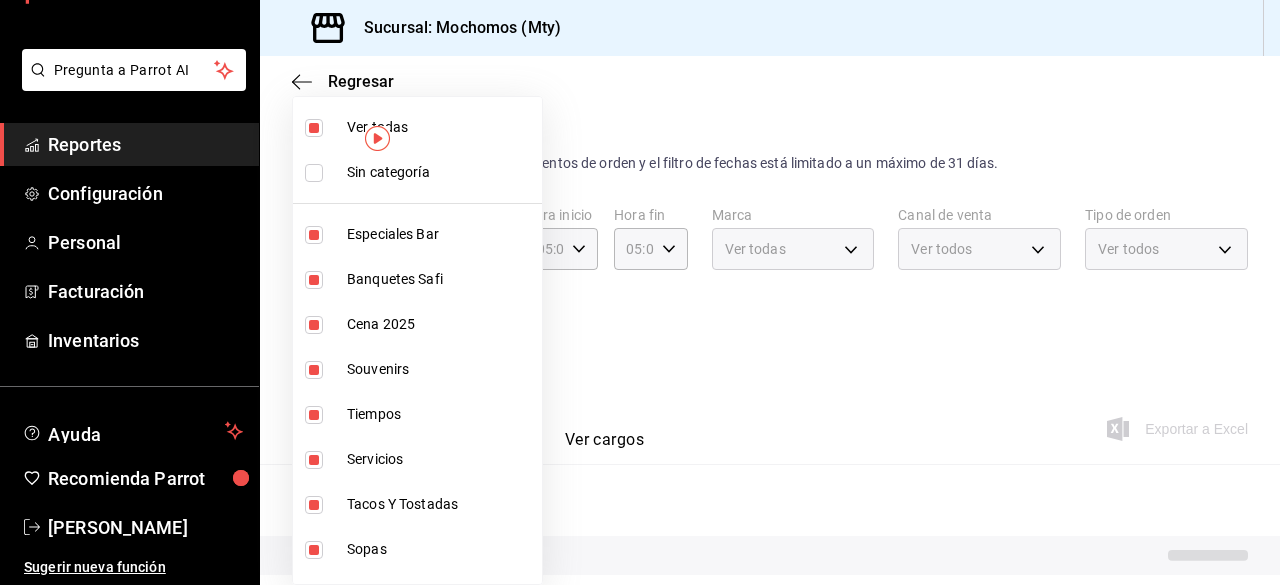 checkbox on "true" 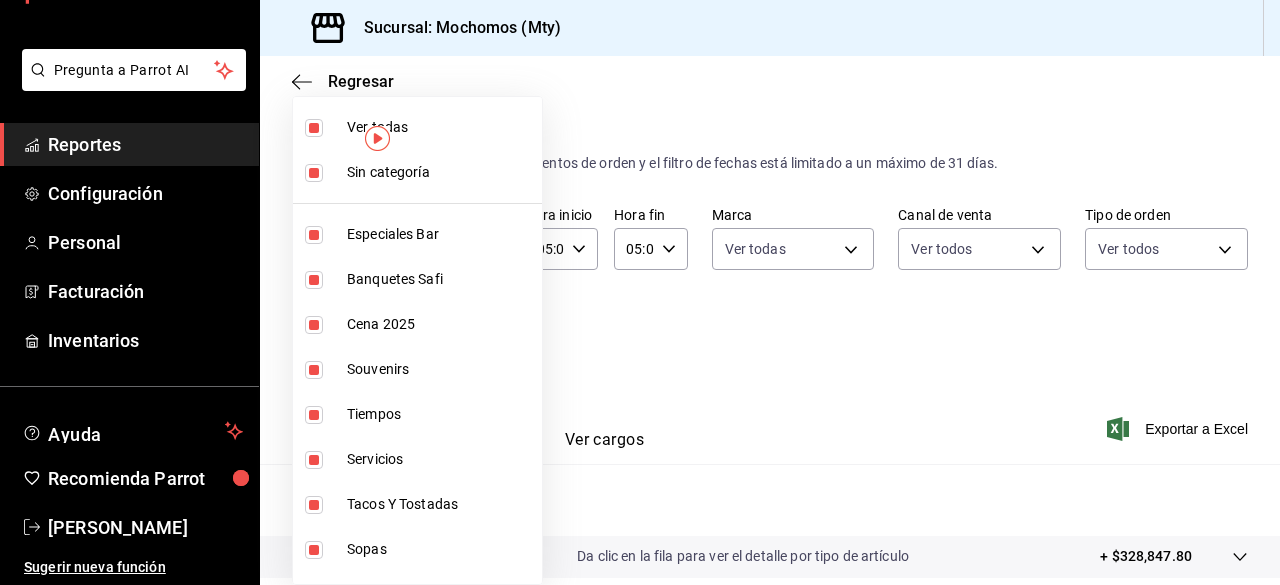 click at bounding box center (640, 292) 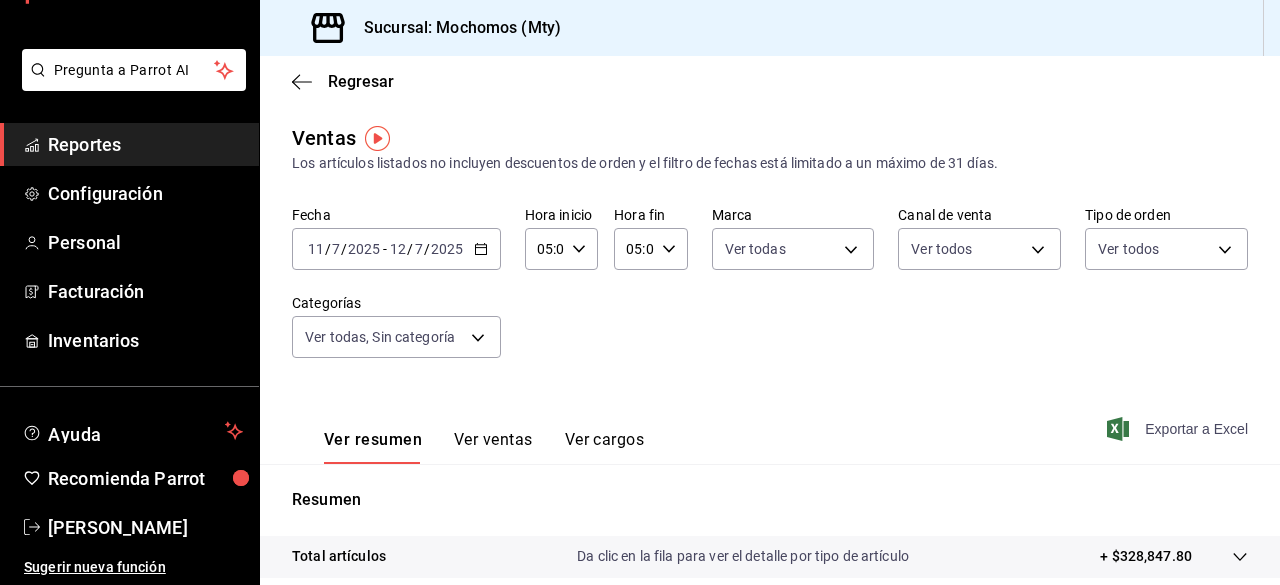 click 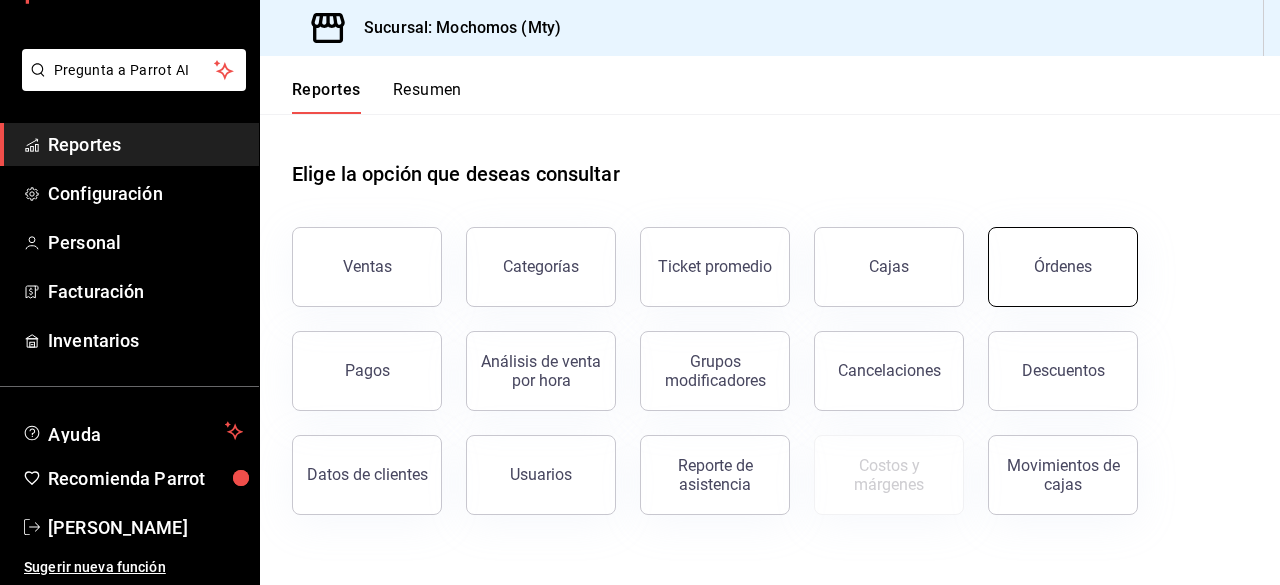 click on "Órdenes" at bounding box center (1063, 266) 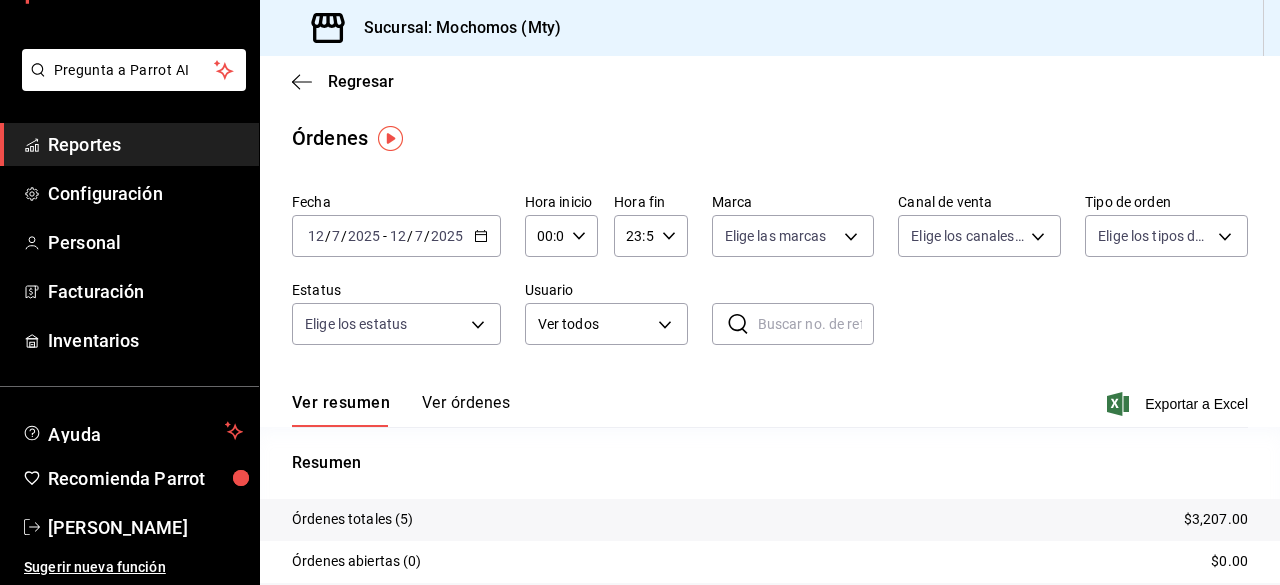 click 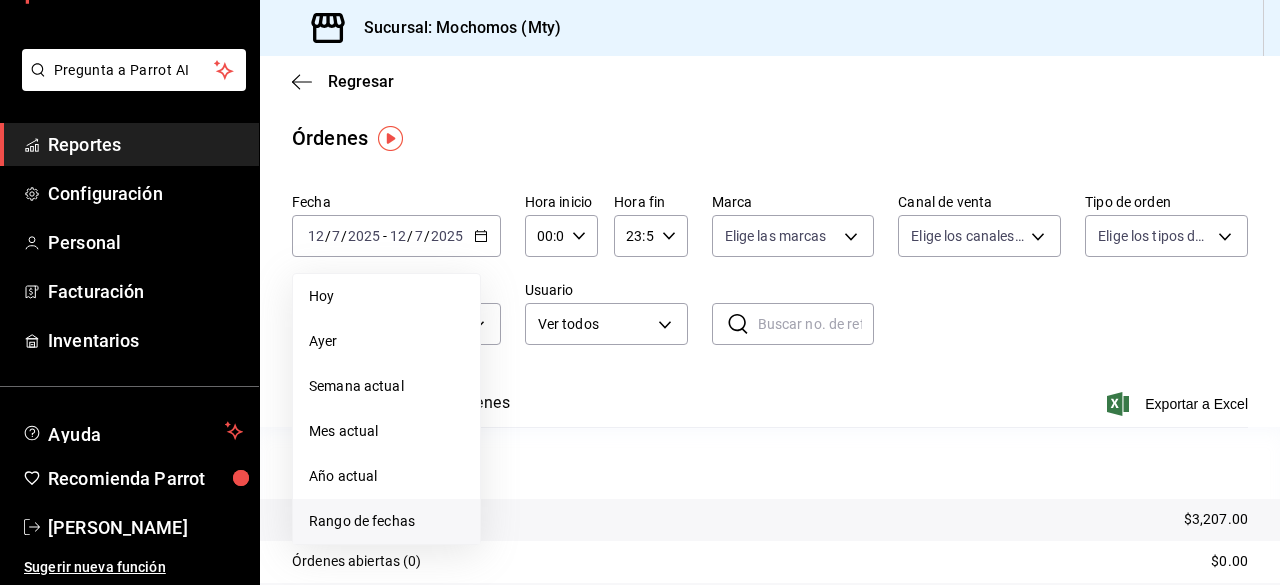 click on "Rango de fechas" at bounding box center (386, 521) 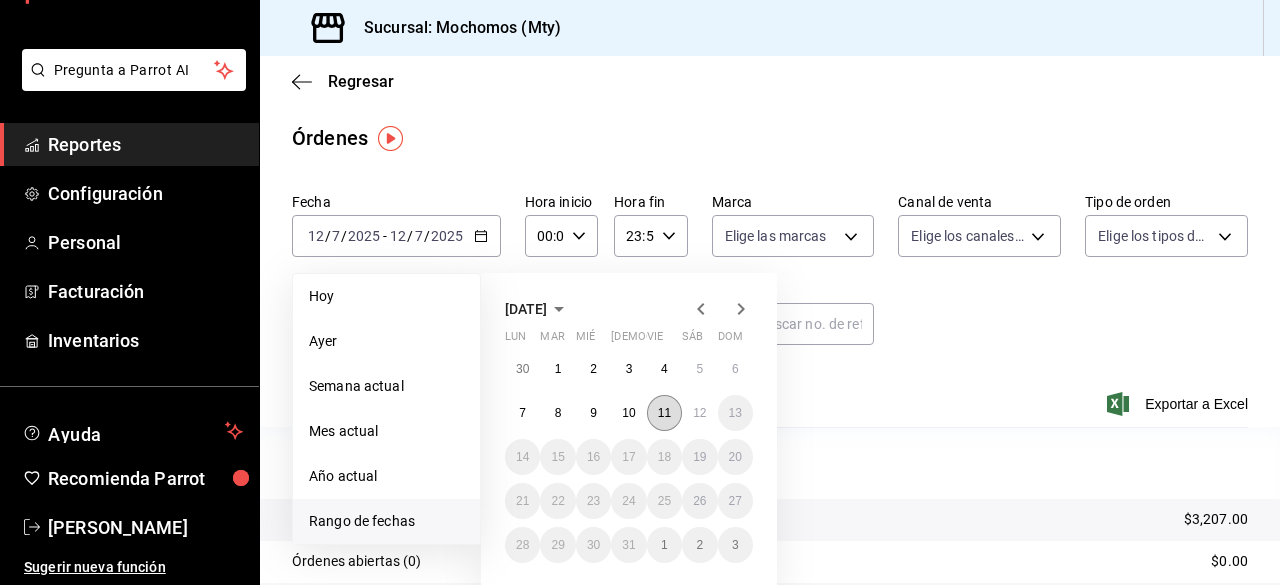 click on "11" at bounding box center [664, 413] 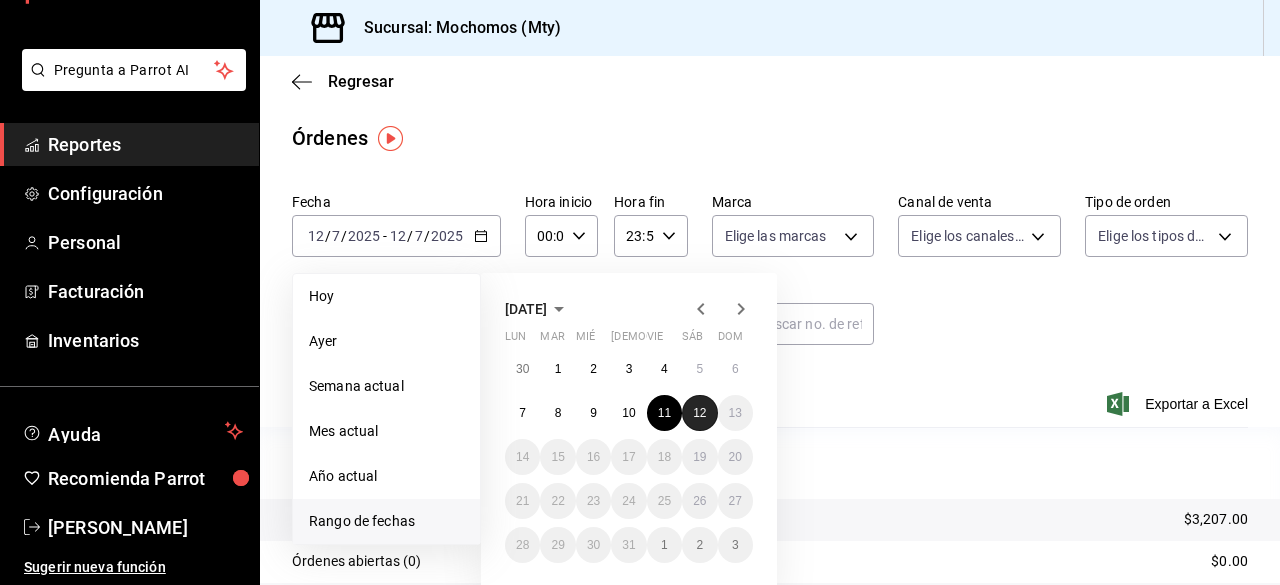 click on "12" at bounding box center [699, 413] 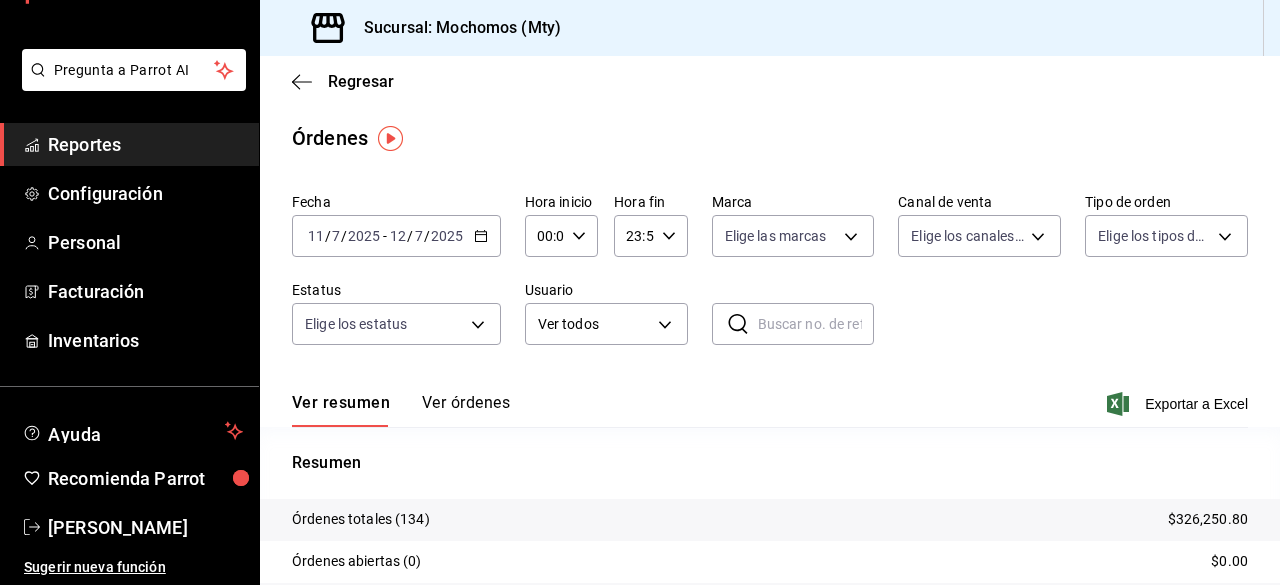 click 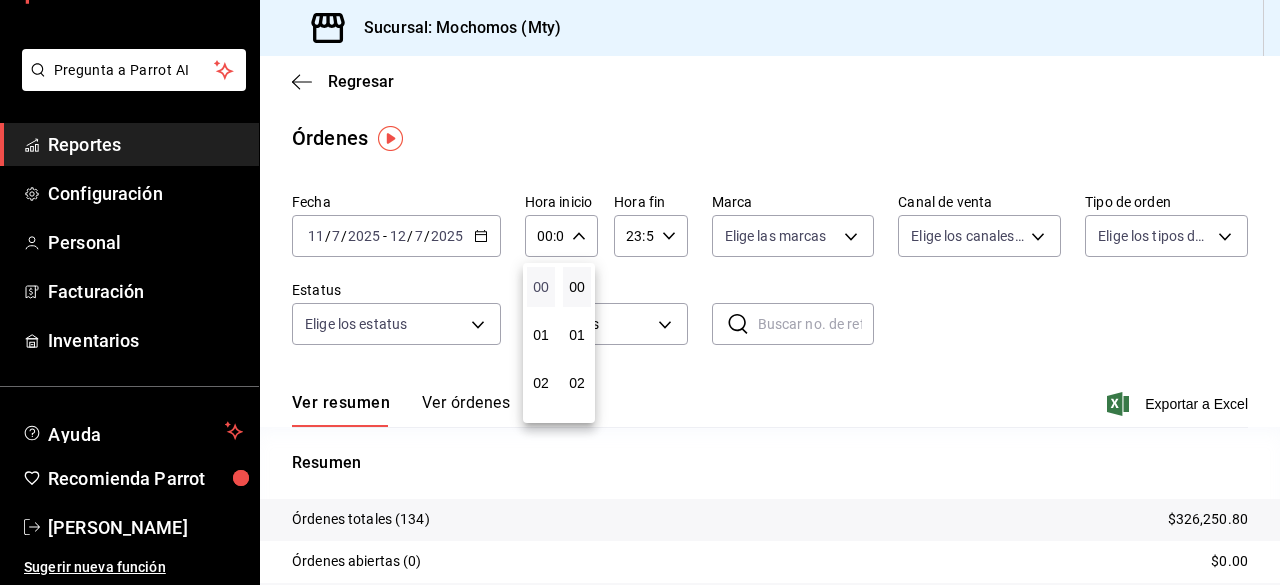 click on "00" at bounding box center (541, 287) 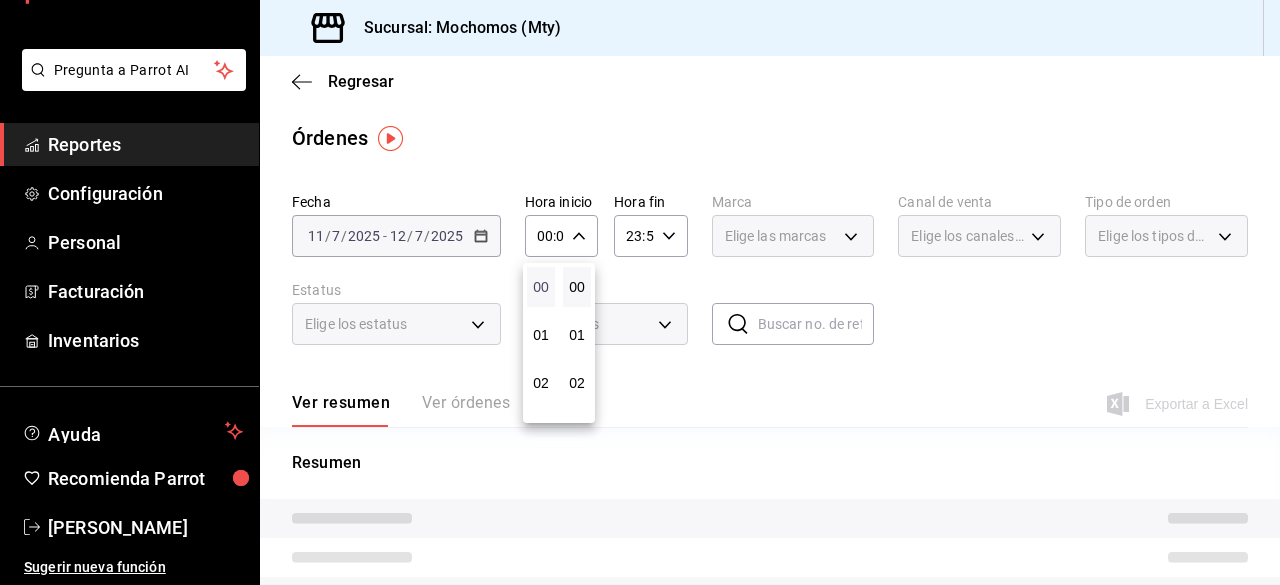 type 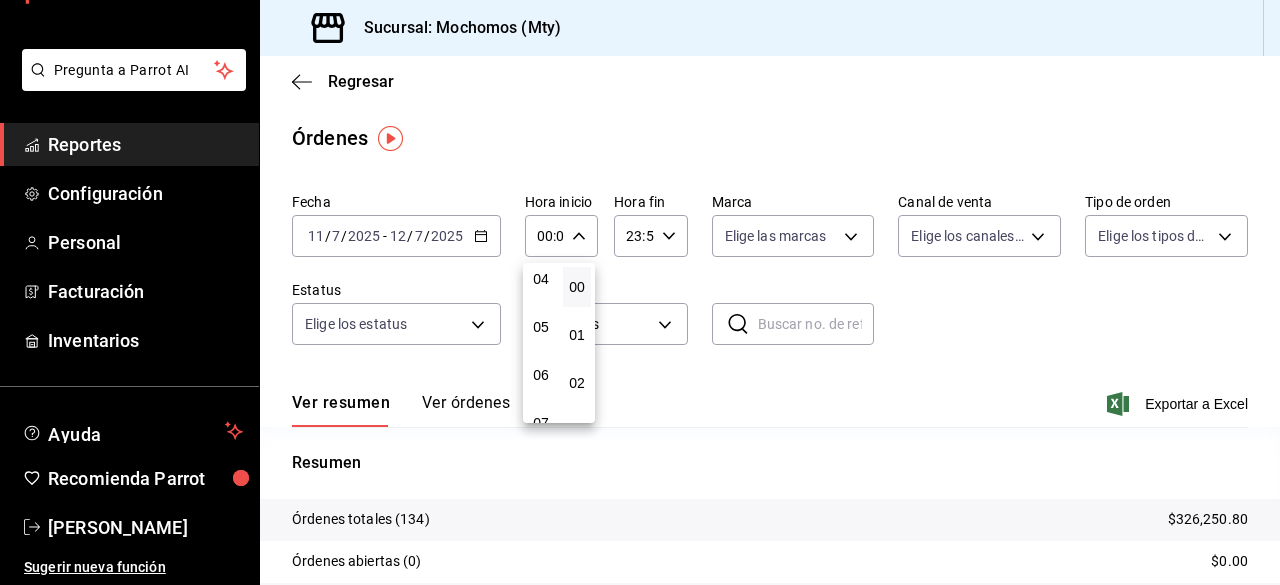 scroll, scrollTop: 240, scrollLeft: 0, axis: vertical 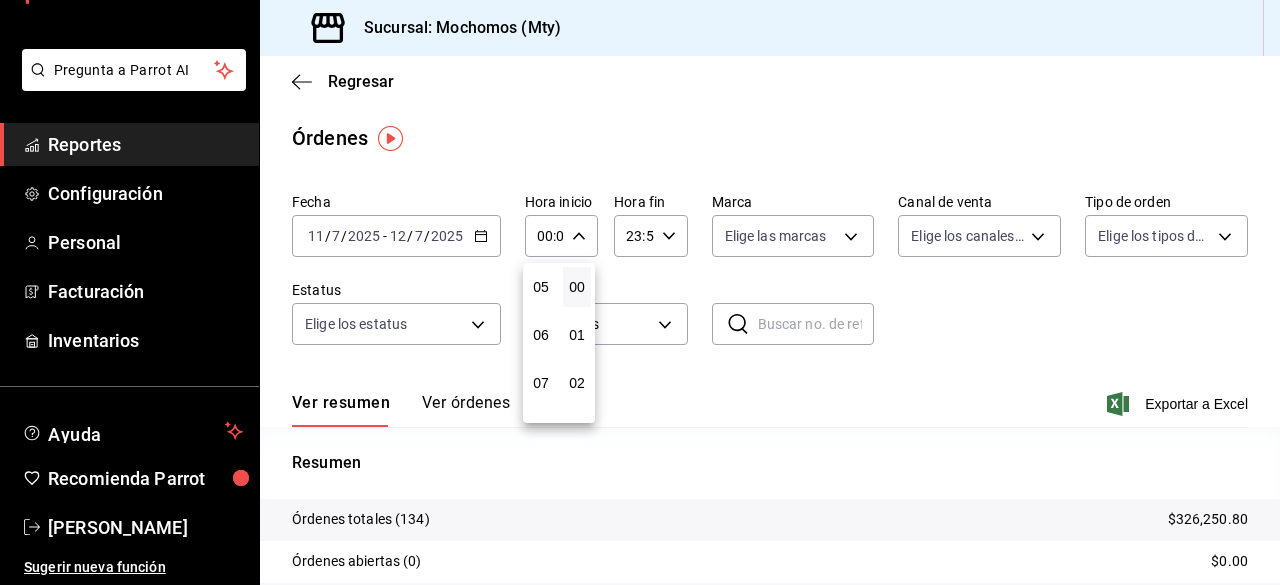 click on "05" at bounding box center (541, 287) 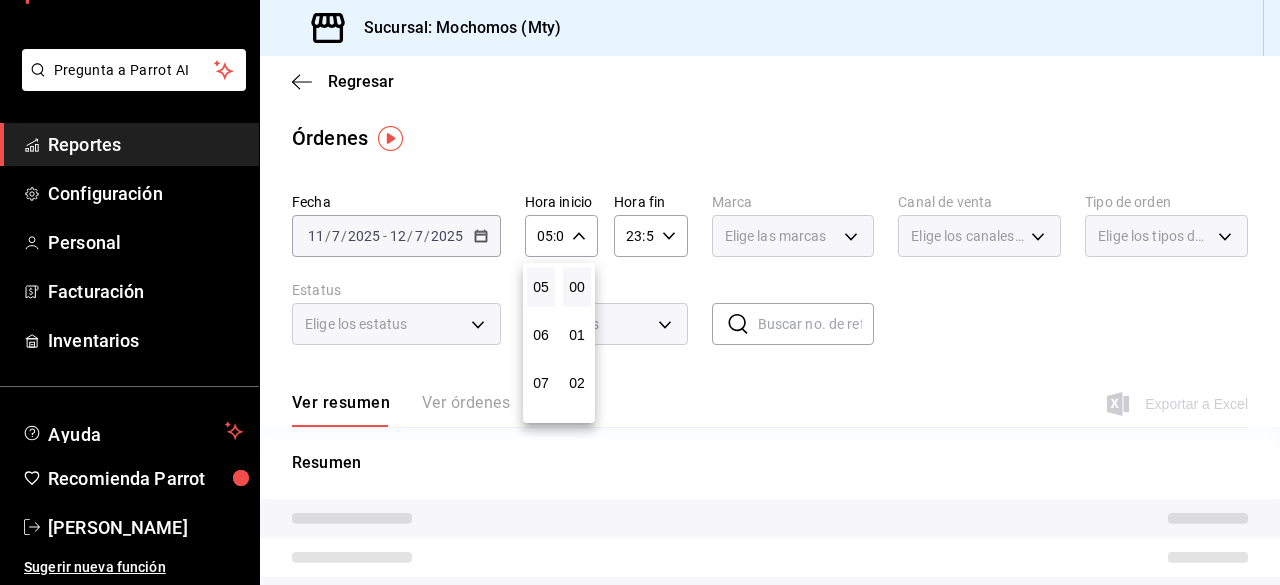 click on "05" at bounding box center (541, 287) 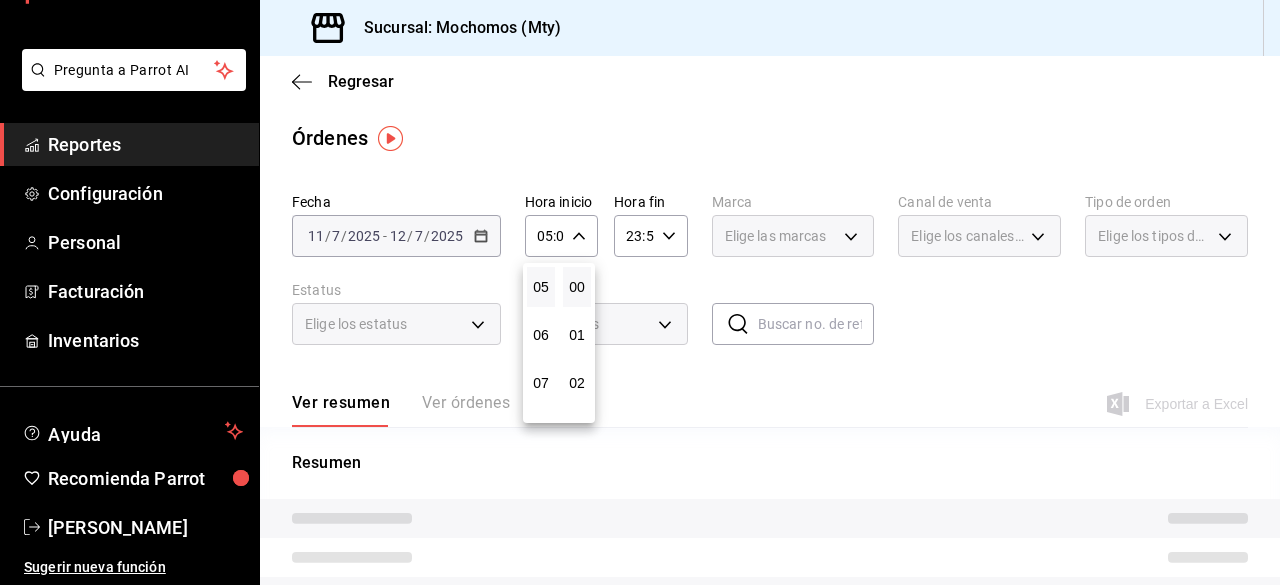 click at bounding box center (640, 292) 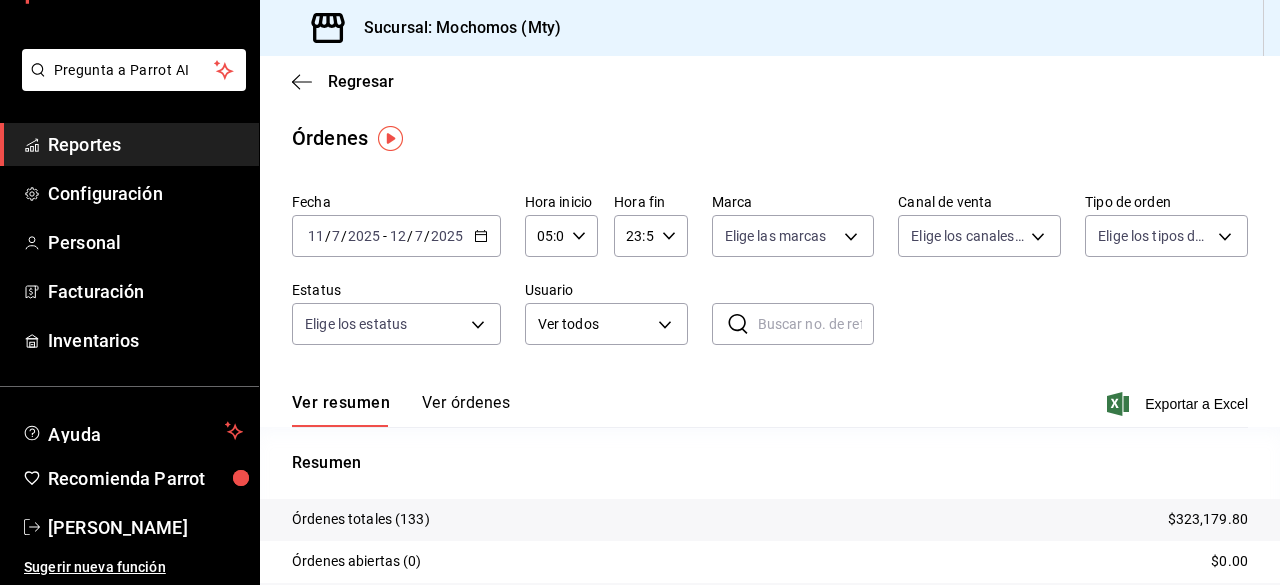 click 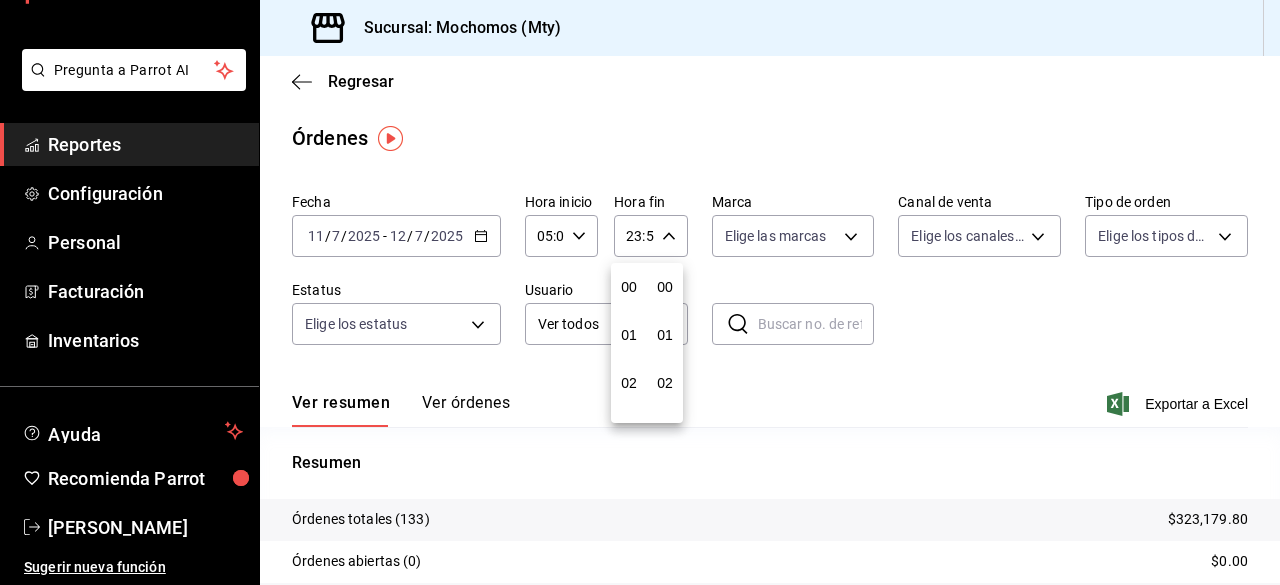 scroll, scrollTop: 992, scrollLeft: 0, axis: vertical 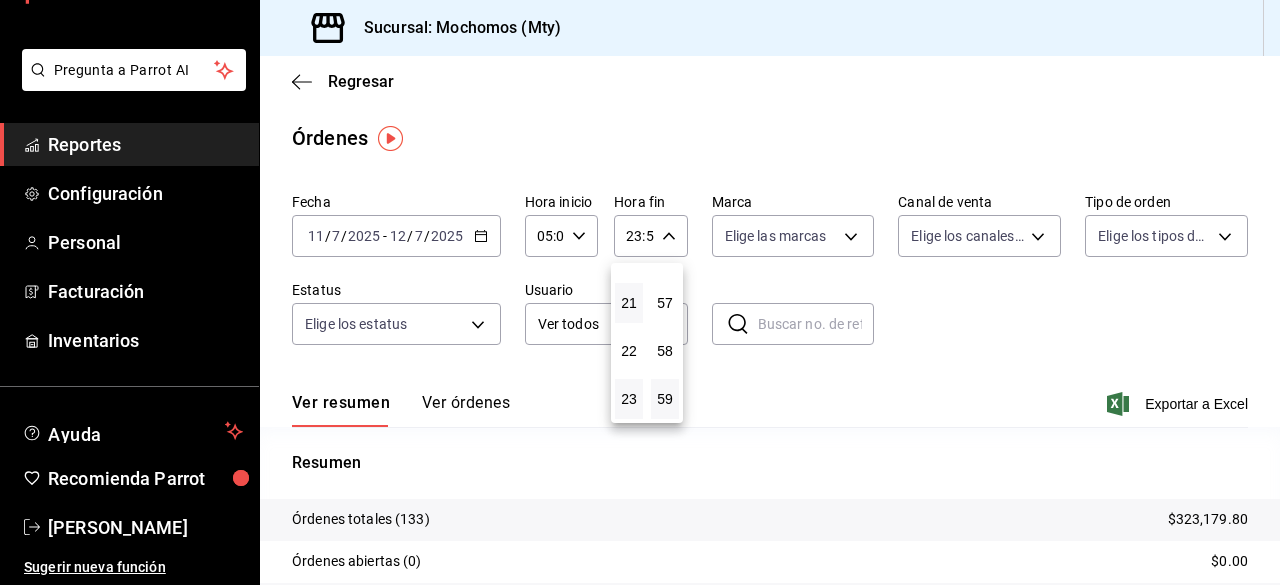 click on "21" at bounding box center [629, 303] 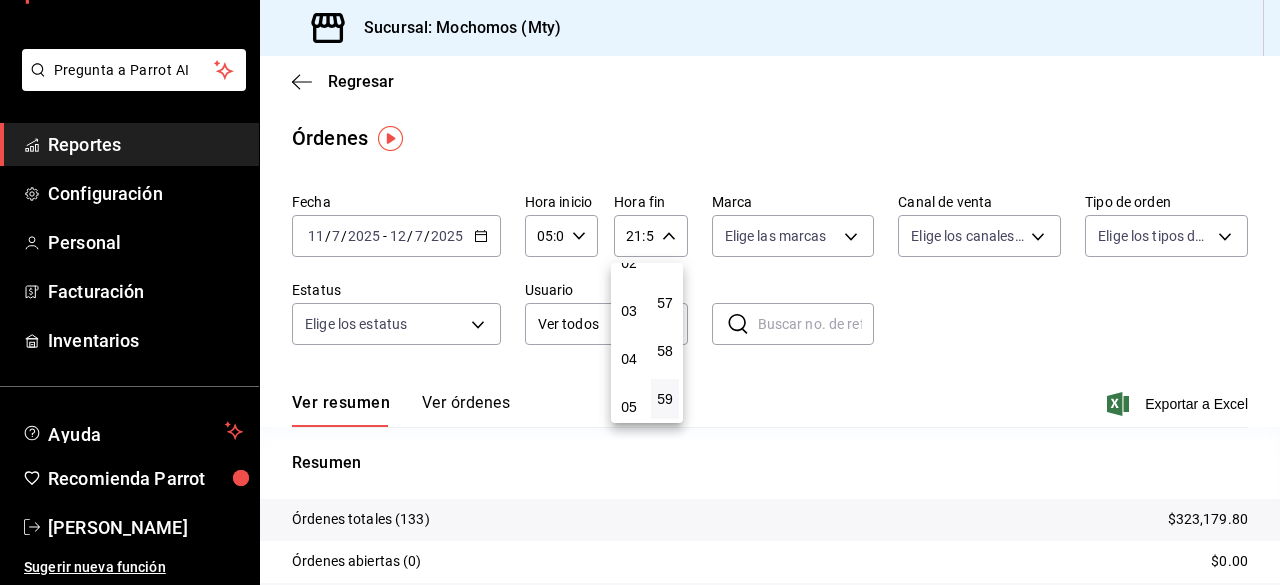 scroll, scrollTop: 160, scrollLeft: 0, axis: vertical 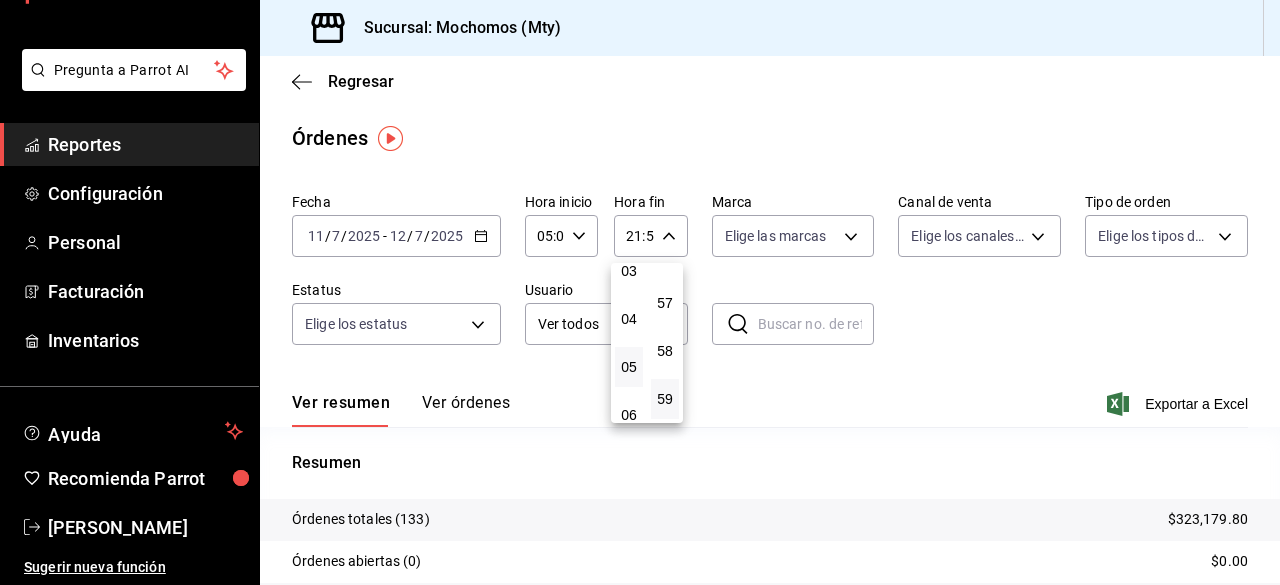 click on "05" at bounding box center [629, 367] 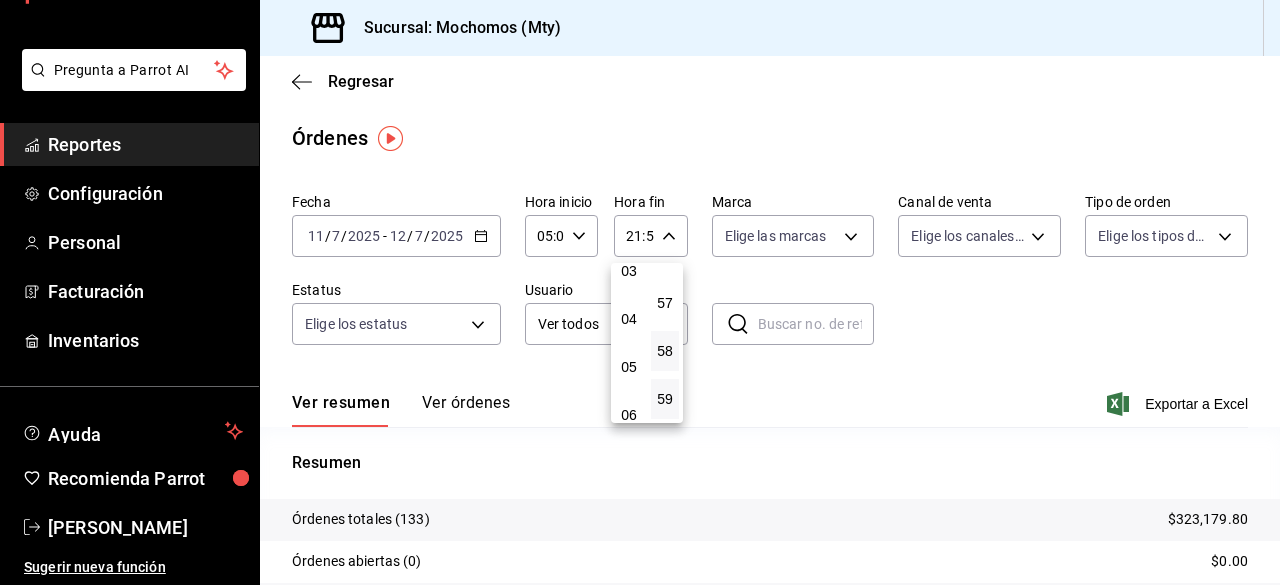 type on "05:59" 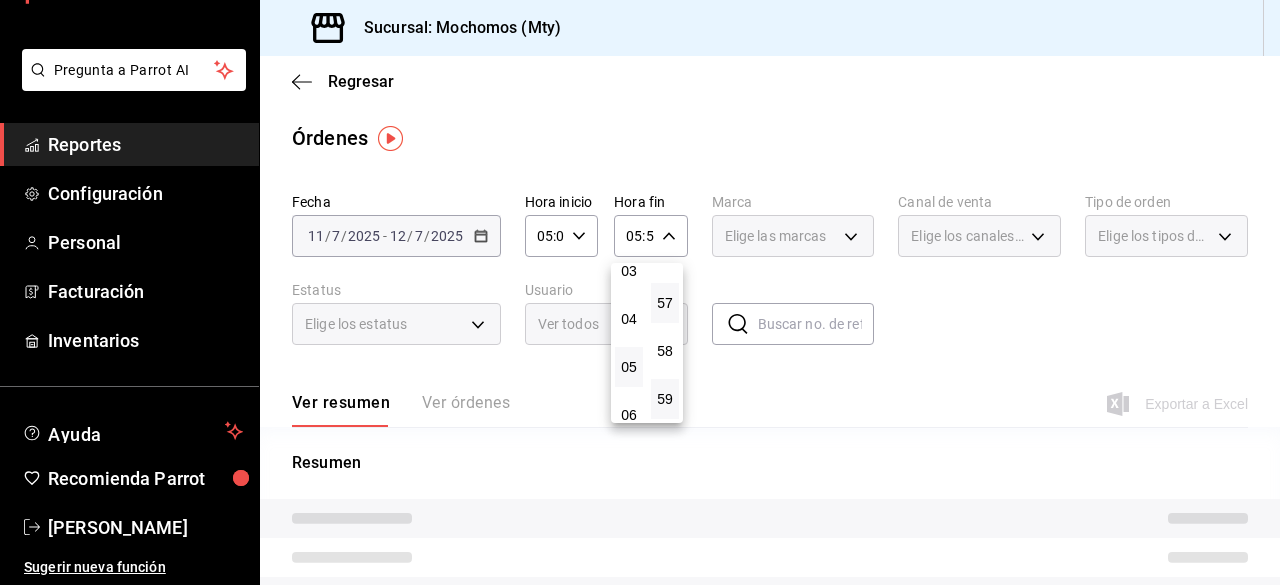 click on "57" at bounding box center (665, 303) 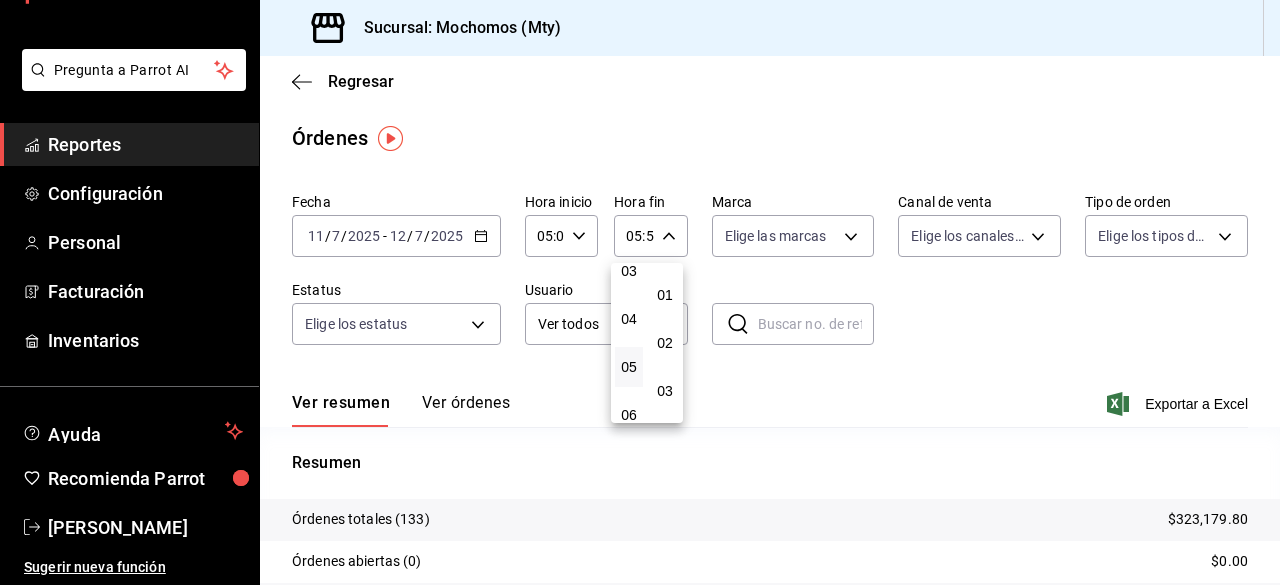 scroll, scrollTop: 0, scrollLeft: 0, axis: both 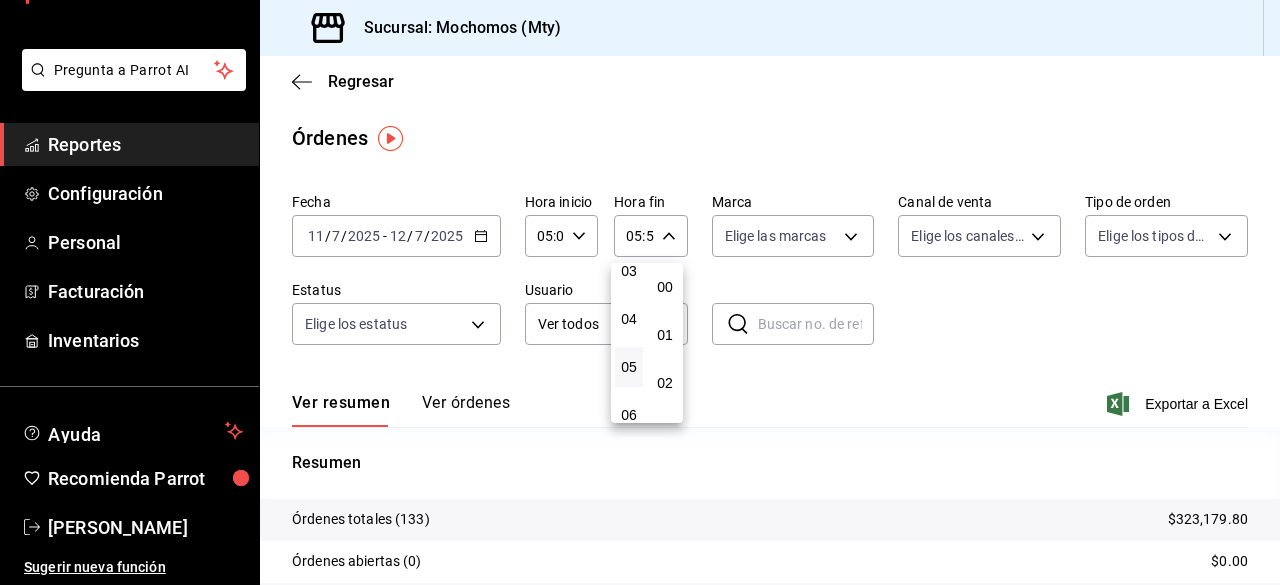 click on "00" at bounding box center [665, 287] 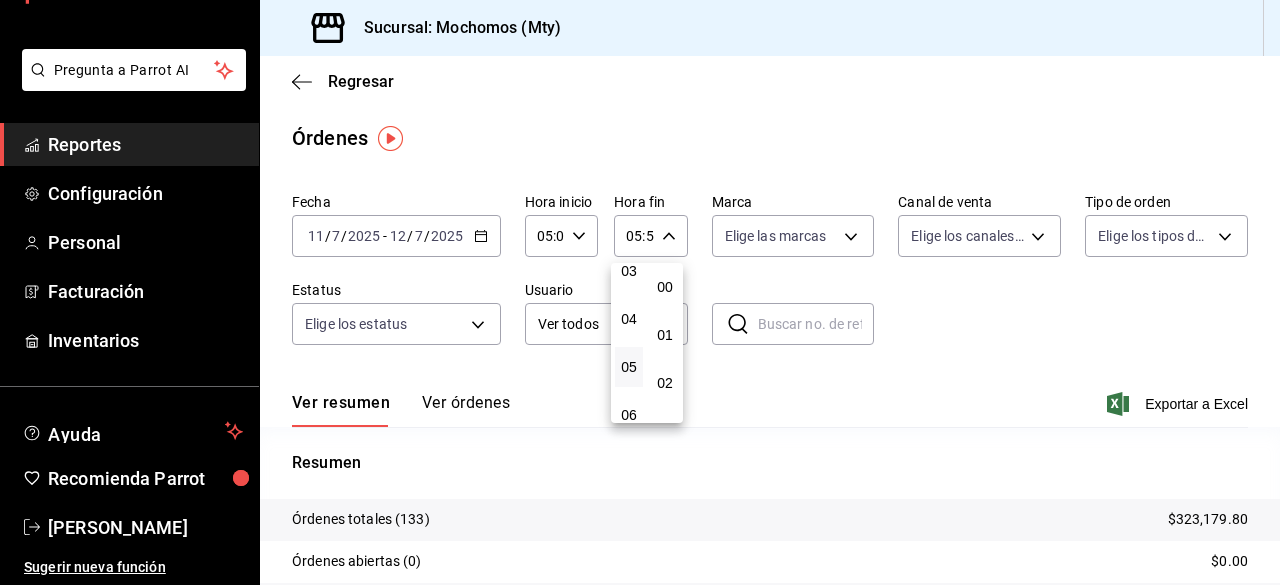 type on "05:00" 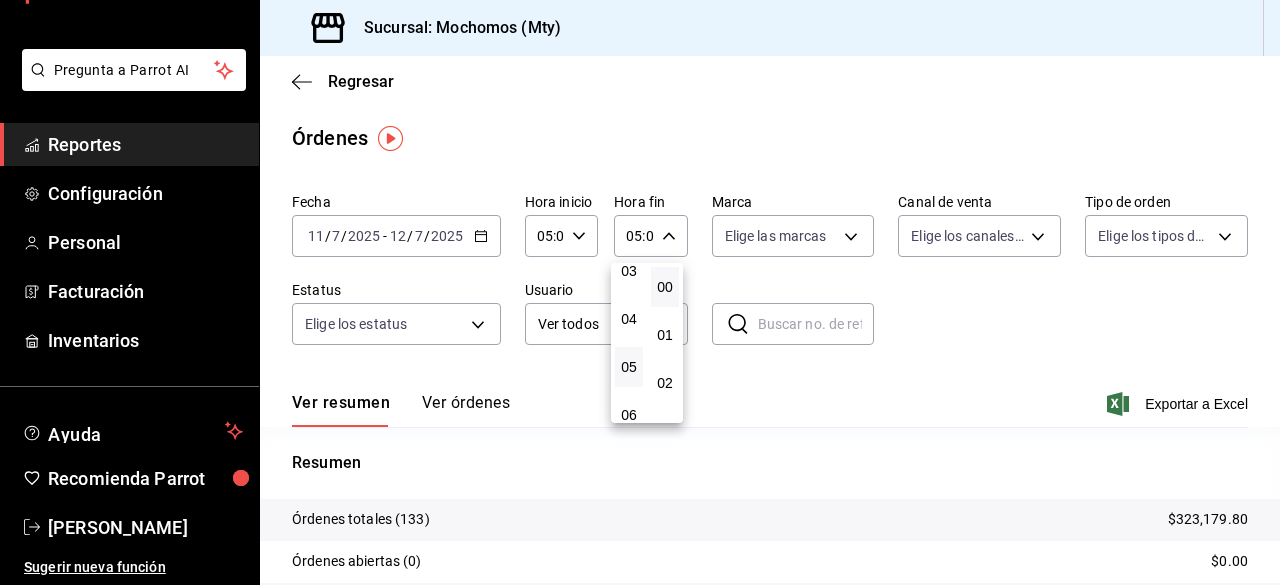 click at bounding box center (640, 292) 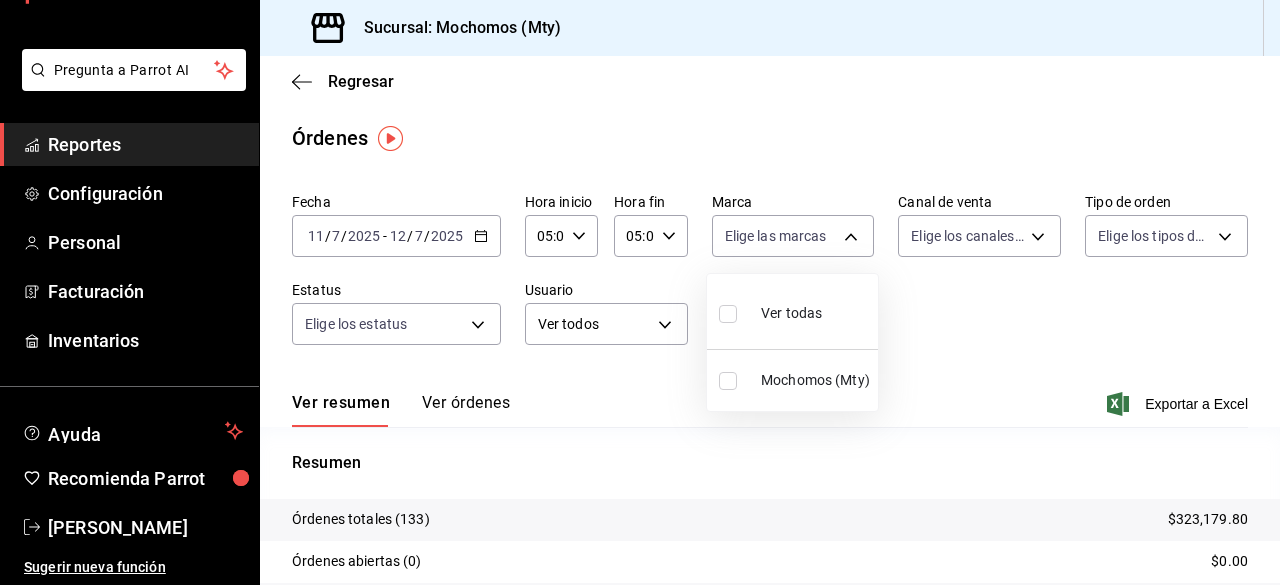 click on "Pregunta a Parrot AI Reportes   Configuración   Personal   Facturación   Inventarios   Ayuda Recomienda Parrot   [PERSON_NAME] nueva función   Sucursal: Mochomos (Mty) Regresar Órdenes Fecha [DATE] [DATE] - [DATE] [DATE] Hora inicio 05:00 Hora inicio Hora fin 05:00 Hora fin Marca Elige las marcas Canal de venta Elige los canales de venta Tipo de orden Elige los tipos de orden Estatus Elige los estatus Usuario Ver todos ALL ​ ​ Ver resumen Ver órdenes Exportar a Excel Resumen Órdenes totales (133) $323,179.80 Órdenes abiertas (0) $0.00 Órdenes cerradas (133) $323,179.80 Órdenes canceladas (0) $0.00 Órdenes negadas (0) $0.00 ¿Quieres ver el consumo promedio por orden y comensal? Ve al reporte de Ticket promedio Pregunta a Parrot AI Reportes   Configuración   Personal   Facturación   Inventarios   Ayuda Recomienda Parrot   [PERSON_NAME] nueva función   GANA 1 MES GRATIS EN TU SUSCRIPCIÓN AQUÍ Ver video tutorial Ir a video Visitar centro de ayuda" at bounding box center (640, 292) 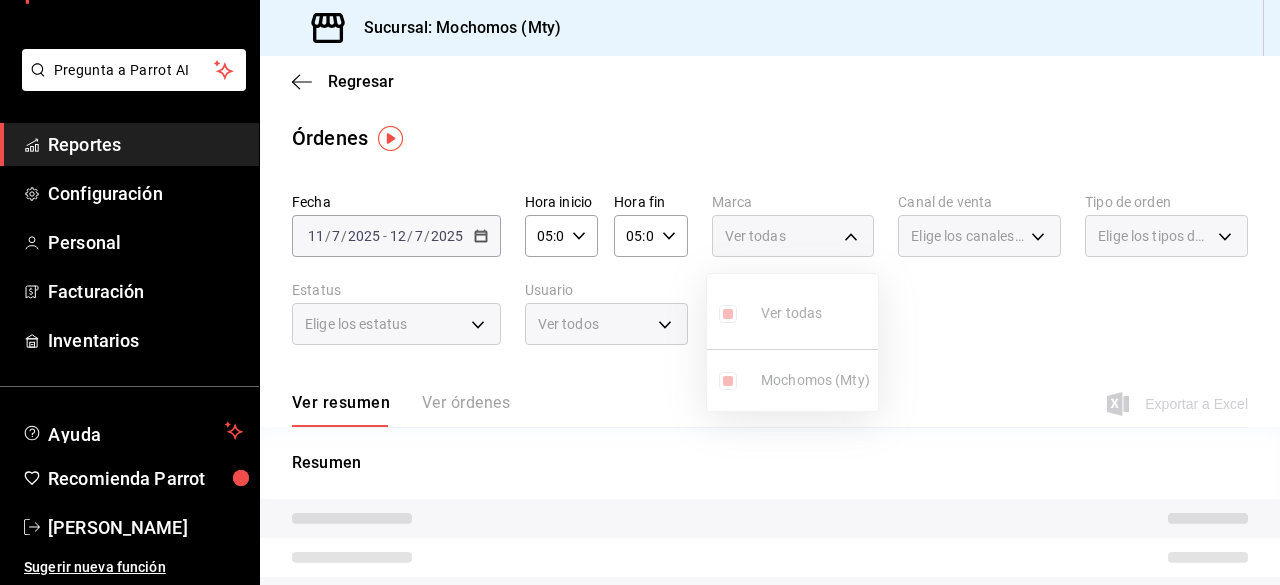 click at bounding box center (640, 292) 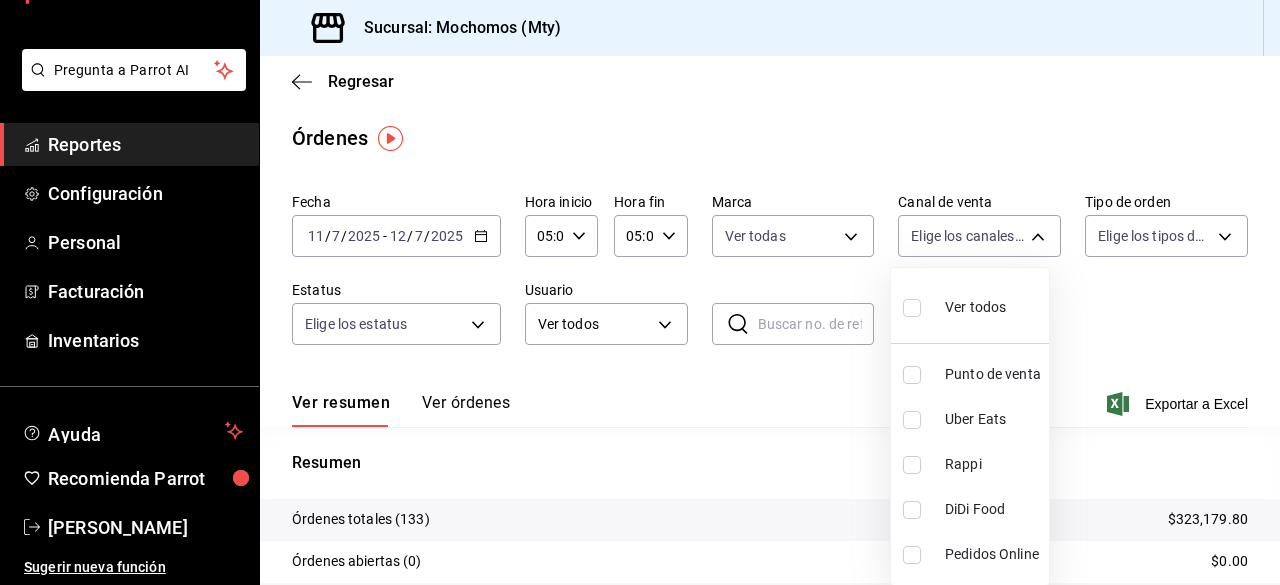 click on "Pregunta a Parrot AI Reportes   Configuración   Personal   Facturación   Inventarios   Ayuda Recomienda Parrot   [PERSON_NAME] nueva función   Sucursal: Mochomos (Mty) Regresar Órdenes Fecha [DATE] [DATE] - [DATE] [DATE] Hora inicio 05:00 Hora inicio Hora fin 05:00 Hora fin Marca Ver todas b352ad34-a903-4246-b8b1-197398375429 Canal de venta Elige los canales de venta Tipo de orden Elige los tipos de orden Estatus Elige los estatus Usuario Ver todos ALL ​ ​ Ver resumen Ver órdenes Exportar a Excel Resumen Órdenes totales (133) $323,179.80 Órdenes abiertas (0) $0.00 Órdenes cerradas (133) $323,179.80 Órdenes canceladas (0) $0.00 Órdenes negadas (0) $0.00 ¿Quieres ver el consumo promedio por orden y comensal? Ve al reporte de Ticket promedio Pregunta a Parrot AI Reportes   Configuración   Personal   Facturación   Inventarios   Ayuda Recomienda Parrot   [PERSON_NAME]   Sugerir nueva función   GANA 1 MES GRATIS EN TU SUSCRIPCIÓN AQUÍ Ver video tutorial Ir a video" at bounding box center (640, 292) 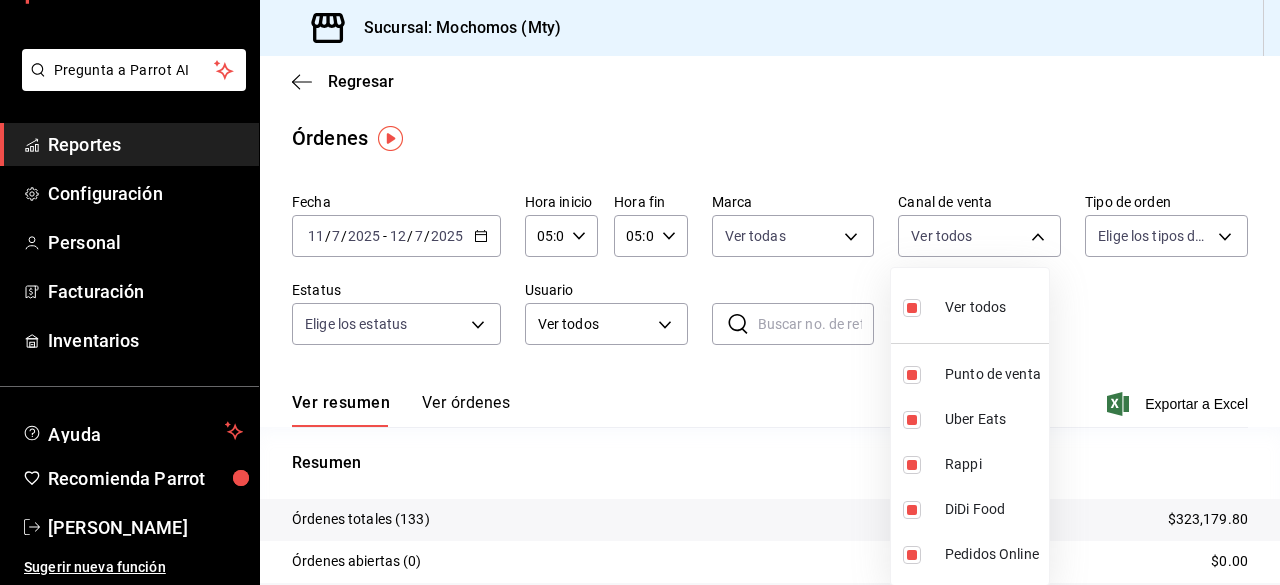 drag, startPoint x: 1180, startPoint y: 235, endPoint x: 1227, endPoint y: 237, distance: 47.042534 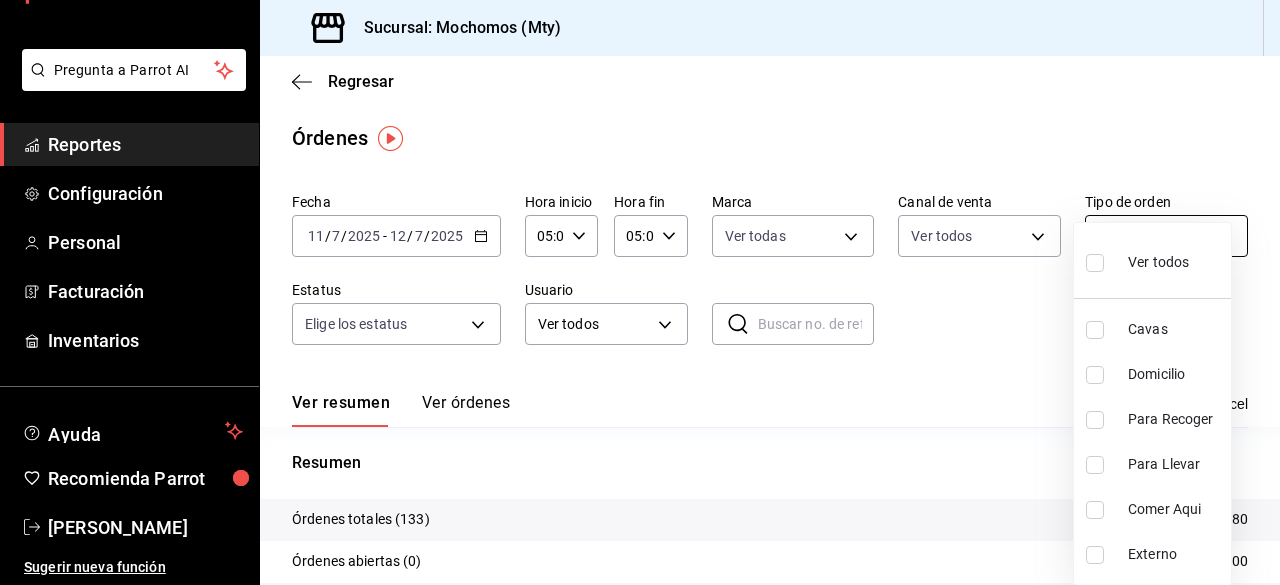 click on "Pregunta a Parrot AI Reportes   Configuración   Personal   Facturación   Inventarios   Ayuda Recomienda Parrot   [PERSON_NAME] nueva función   Sucursal: Mochomos (Mty) Regresar Órdenes Fecha [DATE] [DATE] - [DATE] [DATE] Hora inicio 05:00 Hora inicio Hora fin 05:00 Hora fin Marca Ver todas b352ad34-a903-4246-b8b1-197398375429 Canal de venta Ver todos PARROT,UBER_EATS,RAPPI,DIDI_FOOD,ONLINE Tipo de orden Elige los tipos de orden Estatus Elige los estatus Usuario Ver todos ALL ​ ​ Ver resumen Ver órdenes Exportar a Excel Resumen Órdenes totales (133) $323,179.80 Órdenes abiertas (0) $0.00 Órdenes cerradas (133) $323,179.80 Órdenes canceladas (0) $0.00 Órdenes negadas (0) $0.00 ¿Quieres ver el consumo promedio por orden y comensal? Ve al reporte de Ticket promedio Pregunta a Parrot AI Reportes   Configuración   Personal   Facturación   Inventarios   Ayuda Recomienda Parrot   [PERSON_NAME]   Sugerir nueva función   GANA 1 MES GRATIS EN TU SUSCRIPCIÓN AQUÍ Cavas" at bounding box center [640, 292] 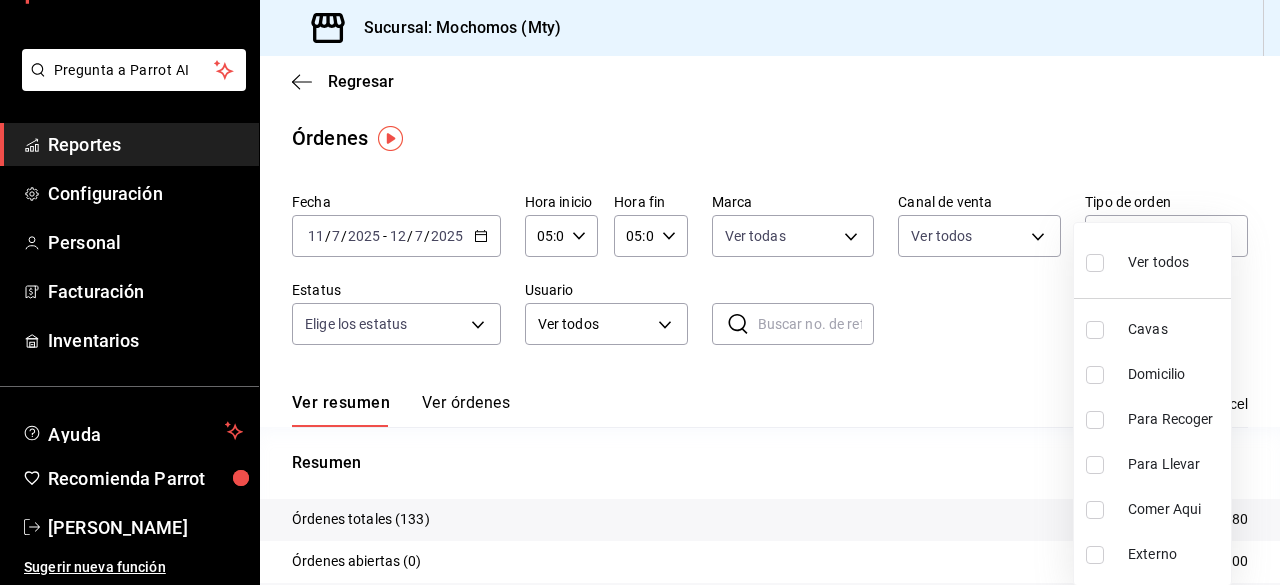 click at bounding box center (1099, 262) 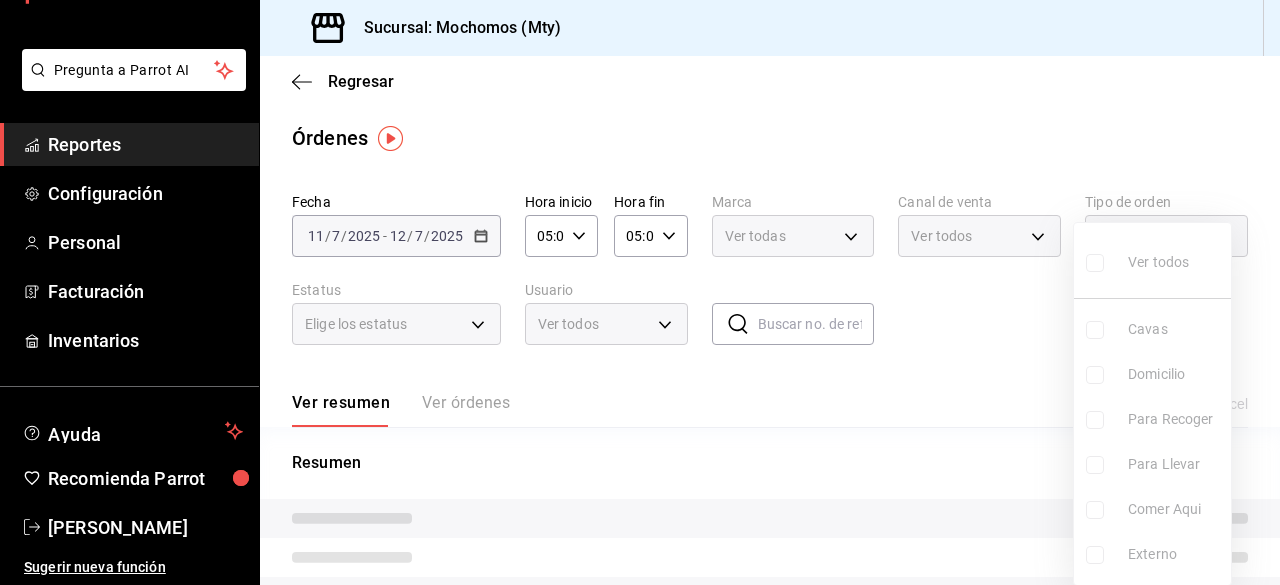 click on "Ver todos Cavas Domicilio Para Recoger Para Llevar Comer Aqui Externo" at bounding box center [1152, 404] 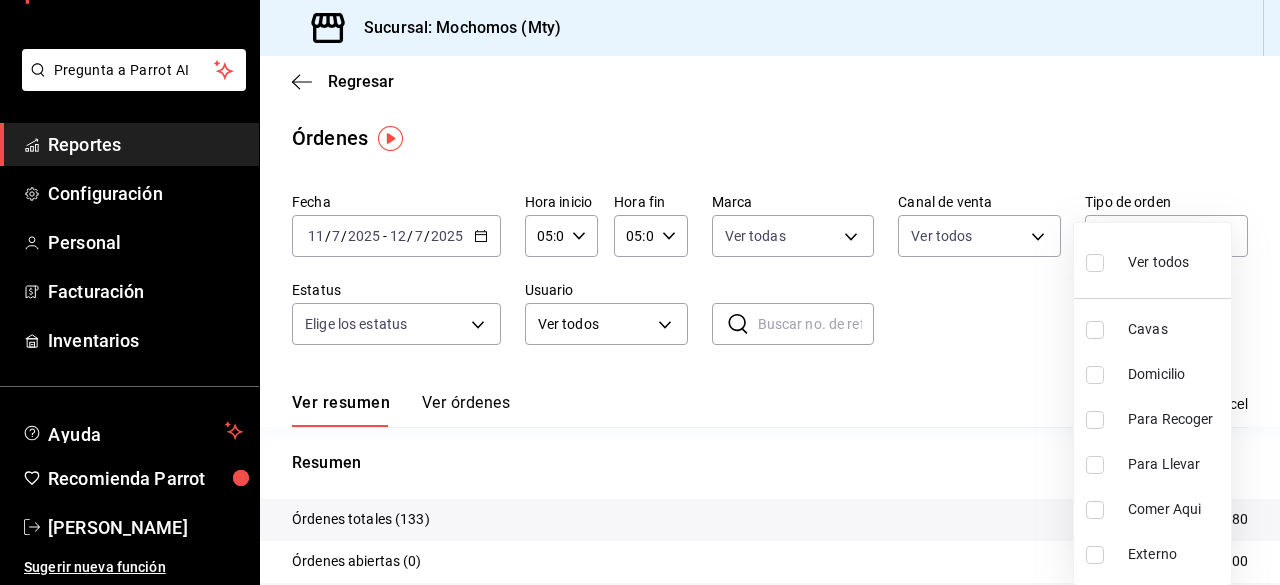click at bounding box center (1095, 263) 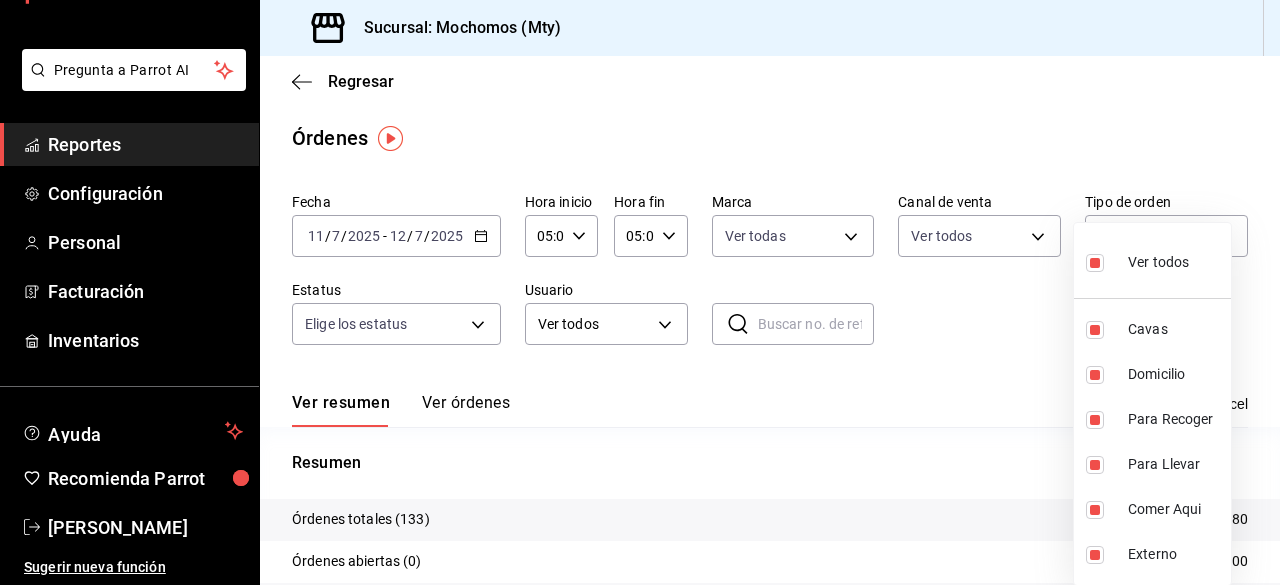 click at bounding box center (640, 292) 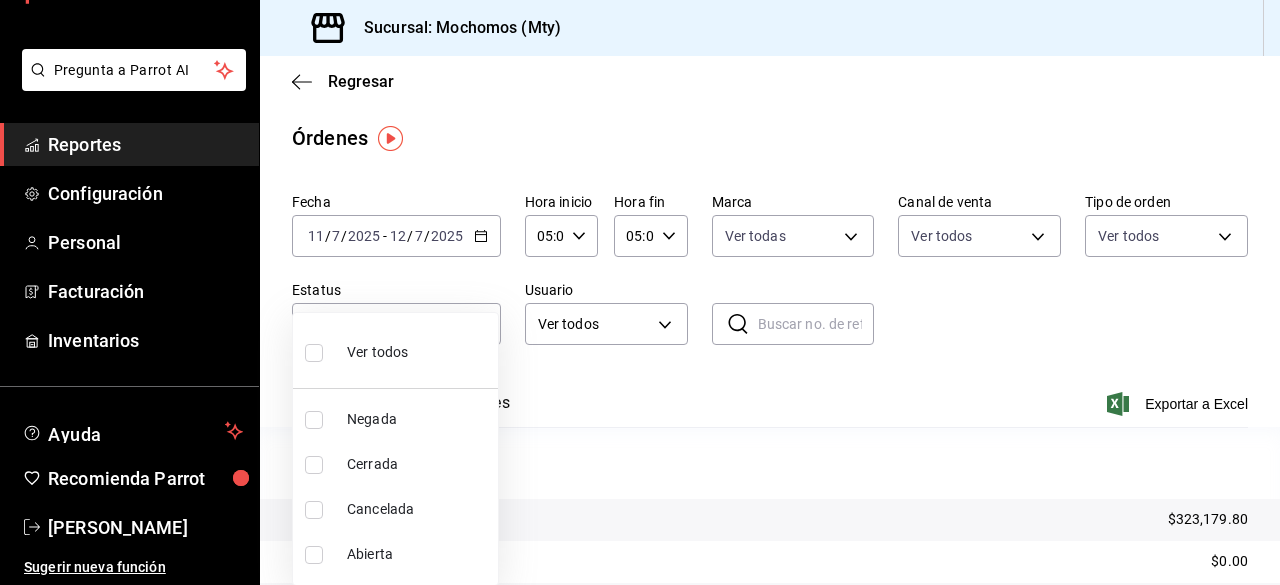 click on "Pregunta a Parrot AI Reportes   Configuración   Personal   Facturación   Inventarios   Ayuda Recomienda Parrot   [PERSON_NAME] nueva función   Sucursal: Mochomos (Mty) Regresar Órdenes Fecha [DATE] [DATE] - [DATE] [DATE] Hora inicio 05:00 Hora inicio Hora fin 05:00 Hora fin Marca Ver todas b352ad34-a903-4246-b8b1-197398375429 Canal de venta Ver todos PARROT,UBER_EATS,RAPPI,DIDI_FOOD,ONLINE Tipo de orden Ver todos 7f152bcd-c808-43b1-8377-7ee3764f5c48,abc1671a-a22f-403c-8860-9d090036c428,f5090fe4-ca7c-4ef0-9d56-a25dc921ee95,f8dc6874-de10-431d-b439-d9f9a1193fb6,52914ea5-275f-4b6f-b0bc-6e26bb5f1c84,EXTERNAL Estatus Elige los estatus Usuario Ver todos ALL ​ ​ Ver resumen Ver órdenes Exportar a Excel Resumen Órdenes totales (133) $323,179.80 Órdenes abiertas (0) $0.00 Órdenes cerradas (133) $323,179.80 Órdenes canceladas (0) $0.00 Órdenes negadas (0) $0.00 ¿Quieres ver el consumo promedio por orden y comensal? Ve al reporte de Ticket promedio Pregunta a Parrot AI" at bounding box center (640, 292) 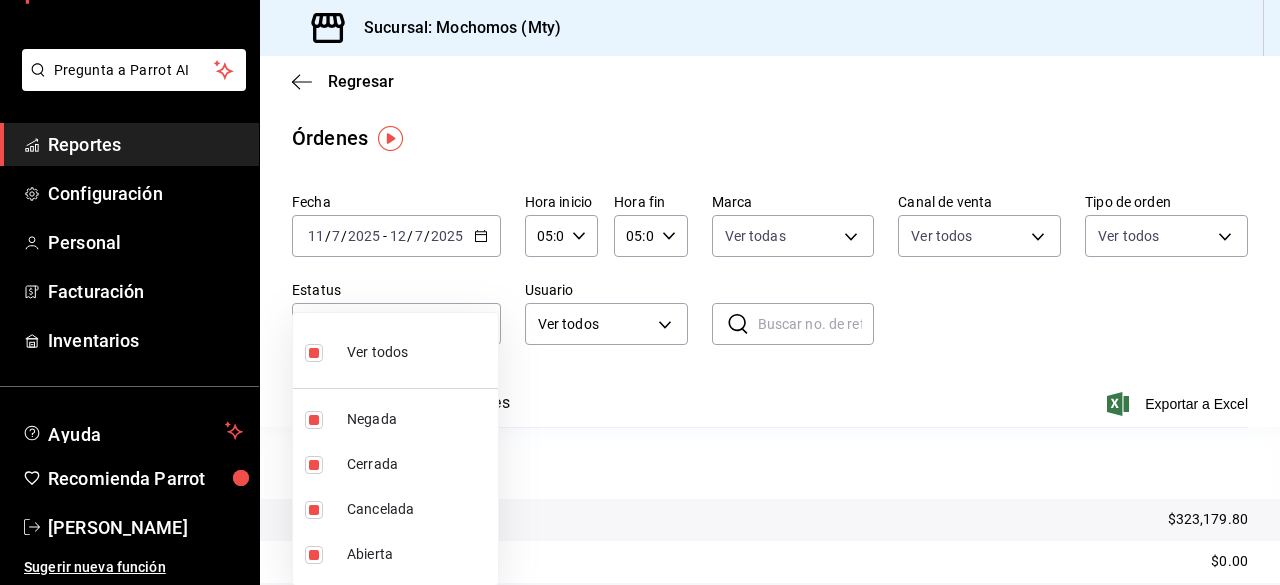 click at bounding box center (640, 292) 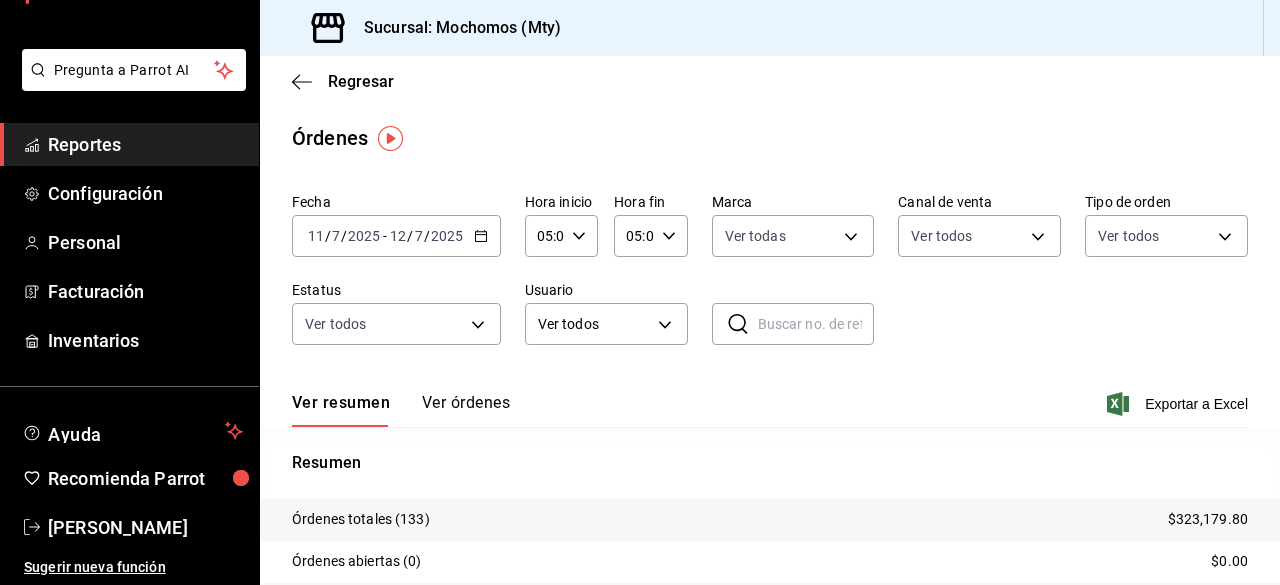 click on "Pregunta a Parrot AI Reportes   Configuración   Personal   Facturación   Inventarios   Ayuda Recomienda Parrot   [PERSON_NAME] nueva función   Sucursal: Mochomos (Mty) Regresar Órdenes Fecha [DATE] [DATE] - [DATE] [DATE] Hora inicio 05:00 Hora inicio Hora fin 05:00 Hora fin Marca Ver todas b352ad34-a903-4246-b8b1-197398375429 Canal de venta Ver todos PARROT,UBER_EATS,RAPPI,DIDI_FOOD,ONLINE Tipo de orden Ver todos 7f152bcd-c808-43b1-8377-7ee3764f5c48,abc1671a-a22f-403c-8860-9d090036c428,f5090fe4-ca7c-4ef0-9d56-a25dc921ee95,f8dc6874-de10-431d-b439-d9f9a1193fb6,52914ea5-275f-4b6f-b0bc-6e26bb5f1c84,EXTERNAL Estatus Ver todos DENIED,FINISHED,CANCELED,OPEN Usuario Ver todos ALL ​ ​ Ver resumen Ver órdenes Exportar a Excel Resumen Órdenes totales (133) $323,179.80 Órdenes abiertas (0) $0.00 Órdenes cerradas (133) $323,179.80 Órdenes canceladas (0) $0.00 Órdenes negadas (0) $0.00 ¿Quieres ver el consumo promedio por orden y comensal? Ve al reporte de Ticket promedio" at bounding box center (640, 292) 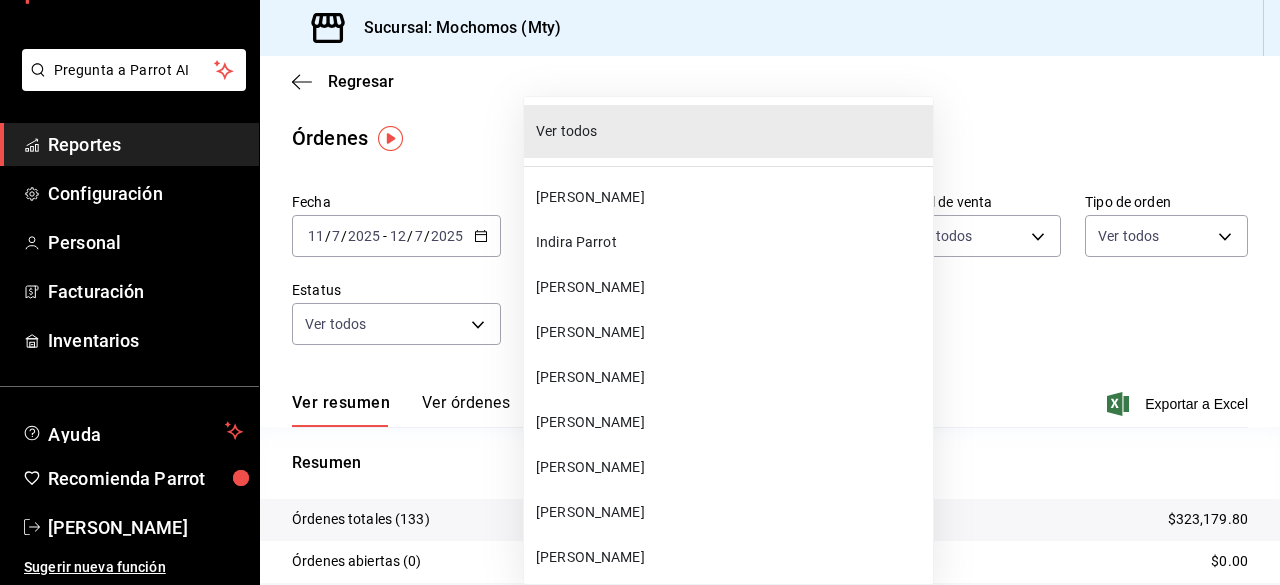 click on "[PERSON_NAME]" at bounding box center [728, 287] 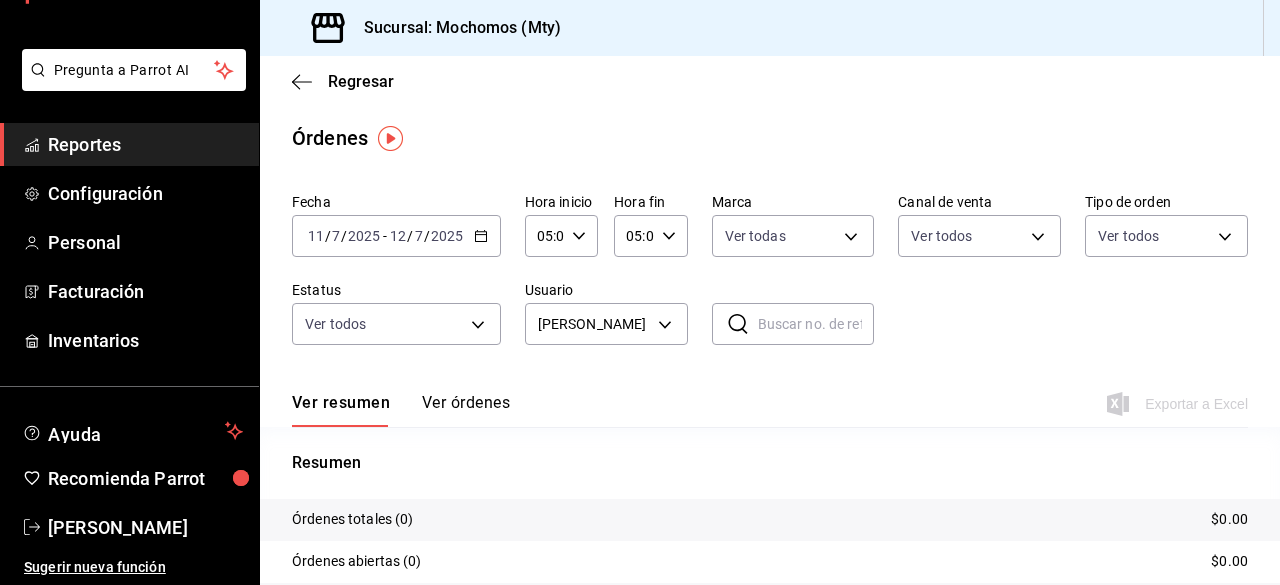 click on "Fecha [DATE] [DATE] - [DATE] [DATE] Hora inicio 05:00 Hora inicio Hora fin 05:00 Hora fin Marca Ver todas b352ad34-a903-4246-b8b1-197398375429 Canal de venta Ver todos PARROT,UBER_EATS,RAPPI,DIDI_FOOD,ONLINE Tipo de orden Ver todos 7f152bcd-c808-43b1-8377-7ee3764f5c48,abc1671a-a22f-403c-8860-9d090036c428,f5090fe4-ca7c-4ef0-9d56-a25dc921ee95,f8dc6874-de10-431d-b439-d9f9a1193fb6,52914ea5-275f-4b6f-b0bc-6e26bb5f1c84,EXTERNAL Estatus Ver todos DENIED,FINISHED,CANCELED,OPEN Usuario [PERSON_NAME] e5fbbb82-21dc-4e97-877f-c5f26019e0f8 ​ ​" at bounding box center (770, 277) 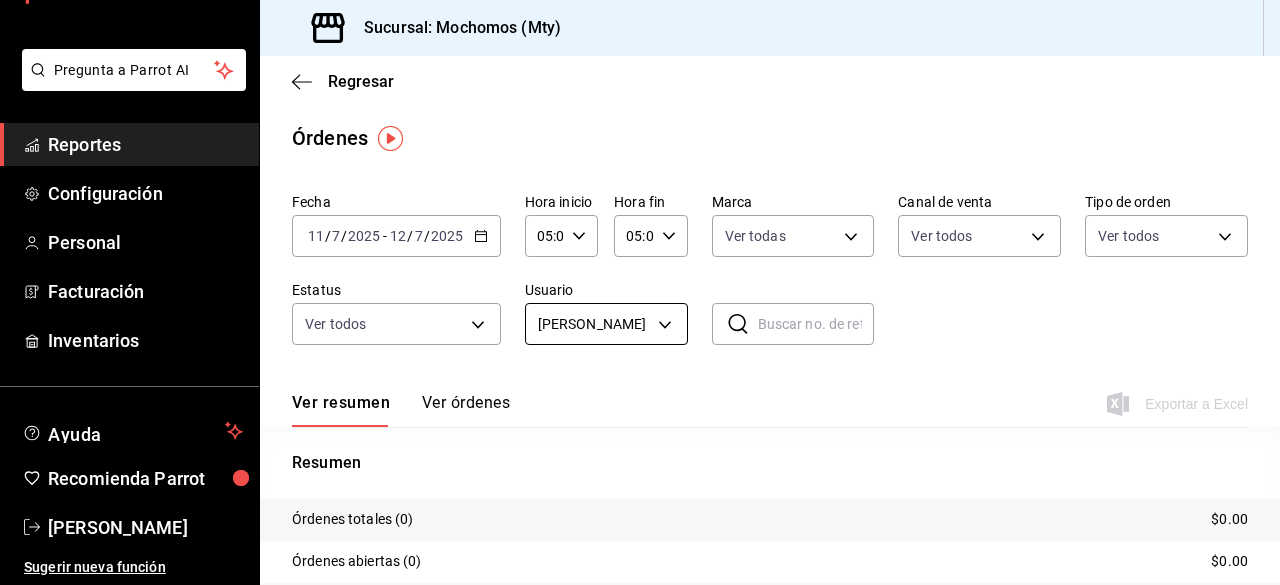 click on "Pregunta a Parrot AI Reportes   Configuración   Personal   Facturación   Inventarios   Ayuda Recomienda Parrot   [PERSON_NAME] nueva función   Sucursal: Mochomos (Mty) Regresar Órdenes Fecha [DATE] [DATE] - [DATE] [DATE] Hora inicio 05:00 Hora inicio Hora fin 05:00 Hora fin Marca Ver todas b352ad34-a903-4246-b8b1-197398375429 Canal de venta Ver todos PARROT,UBER_EATS,RAPPI,DIDI_FOOD,ONLINE Tipo de orden Ver todos 7f152bcd-c808-43b1-8377-7ee3764f5c48,abc1671a-a22f-403c-8860-9d090036c428,f5090fe4-ca7c-4ef0-9d56-a25dc921ee95,f8dc6874-de10-431d-b439-d9f9a1193fb6,52914ea5-275f-4b6f-b0bc-6e26bb5f1c84,EXTERNAL Estatus Ver todos DENIED,FINISHED,CANCELED,OPEN Usuario [PERSON_NAME] e5fbbb82-21dc-4e97-877f-c5f26019e0f8 ​ ​ Ver resumen Ver órdenes Exportar a Excel Resumen Órdenes totales (0) $0.00 Órdenes abiertas (0) $0.00 Órdenes cerradas (0) $0.00 Órdenes canceladas (0) $0.00 Órdenes negadas (0) $0.00 Pregunta a Parrot AI Reportes   Configuración   Personal" at bounding box center (640, 292) 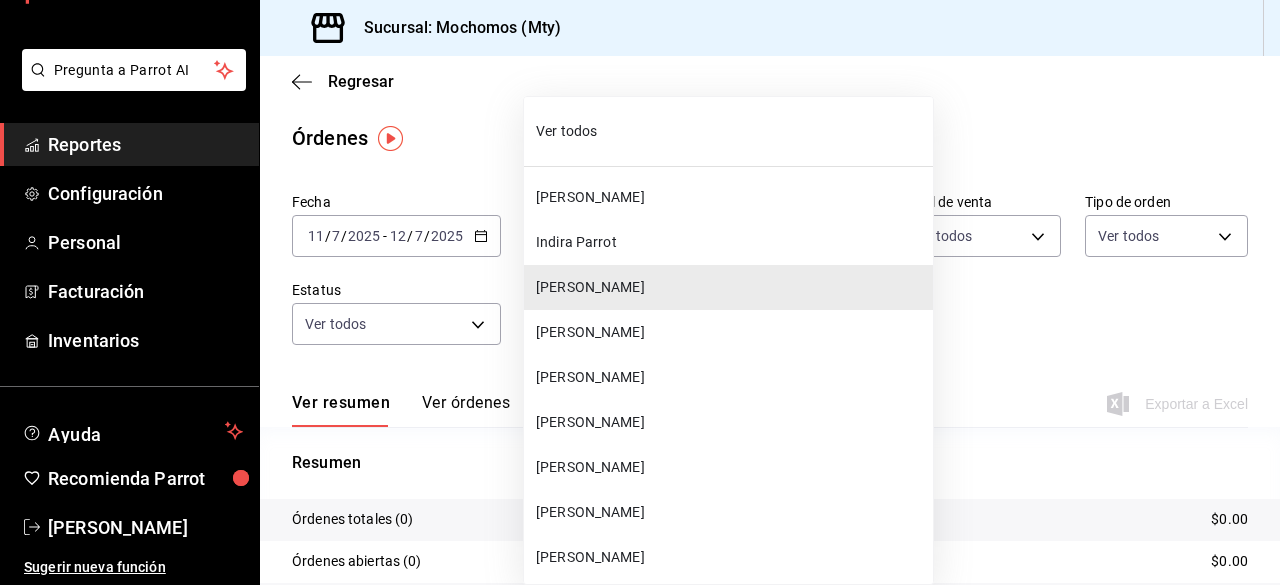 click on "[PERSON_NAME]" at bounding box center [728, 332] 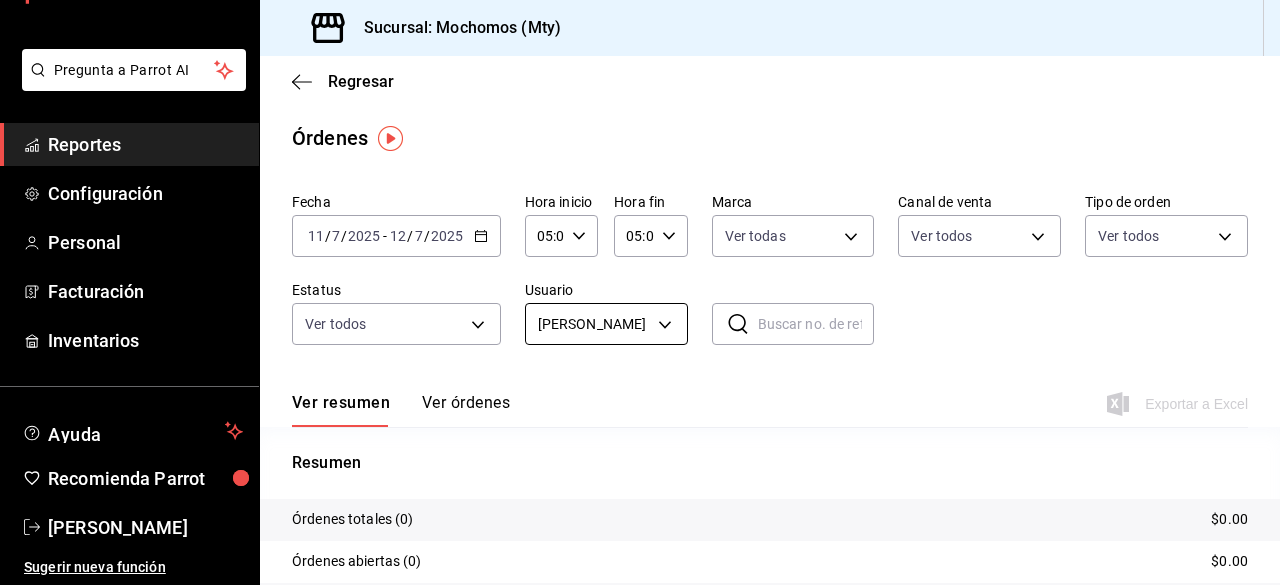 click on "Pregunta a Parrot AI Reportes   Configuración   Personal   Facturación   Inventarios   Ayuda Recomienda Parrot   [PERSON_NAME] nueva función   Sucursal: Mochomos (Mty) Regresar Órdenes Fecha [DATE] [DATE] - [DATE] [DATE] Hora inicio 05:00 Hora inicio Hora fin 05:00 Hora fin Marca Ver todas b352ad34-a903-4246-b8b1-197398375429 Canal de venta Ver todos PARROT,UBER_EATS,RAPPI,DIDI_FOOD,ONLINE Tipo de orden Ver todos 7f152bcd-c808-43b1-8377-7ee3764f5c48,abc1671a-a22f-403c-8860-9d090036c428,f5090fe4-ca7c-4ef0-9d56-a25dc921ee95,f8dc6874-de10-431d-b439-d9f9a1193fb6,52914ea5-275f-4b6f-b0bc-6e26bb5f1c84,EXTERNAL Estatus Ver todos DENIED,FINISHED,CANCELED,OPEN Usuario [PERSON_NAME] b7c47303-57f9-4694-bf63-7e6d8a5e8c9f ​ ​ Ver resumen Ver órdenes Exportar a Excel Resumen Órdenes totales (0) $0.00 Órdenes abiertas (0) $0.00 Órdenes cerradas (0) $0.00 Órdenes canceladas (0) $0.00 Órdenes negadas (0) $0.00 Pregunta a Parrot AI Reportes   Configuración   Personal" at bounding box center (640, 292) 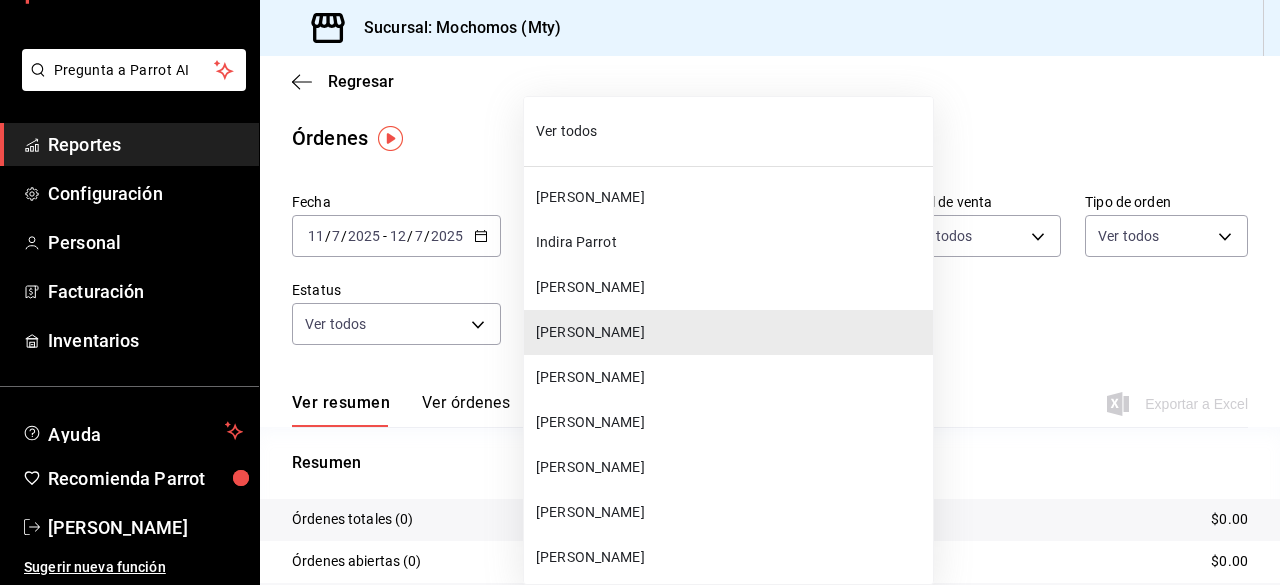 click on "Ver todos" at bounding box center (730, 131) 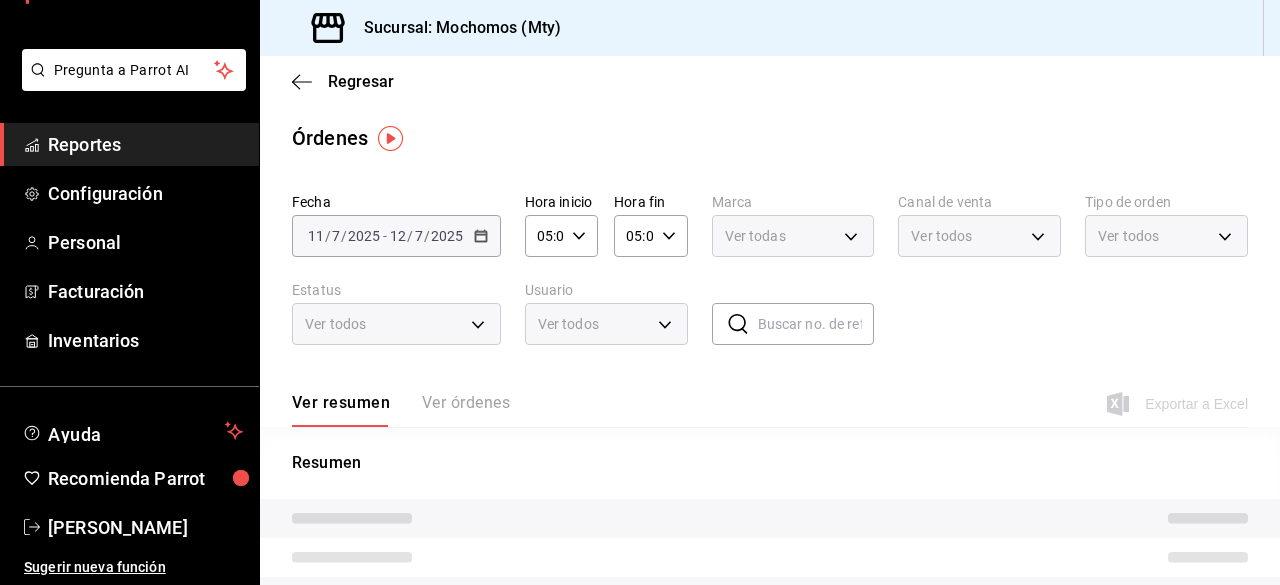 type on "ALL" 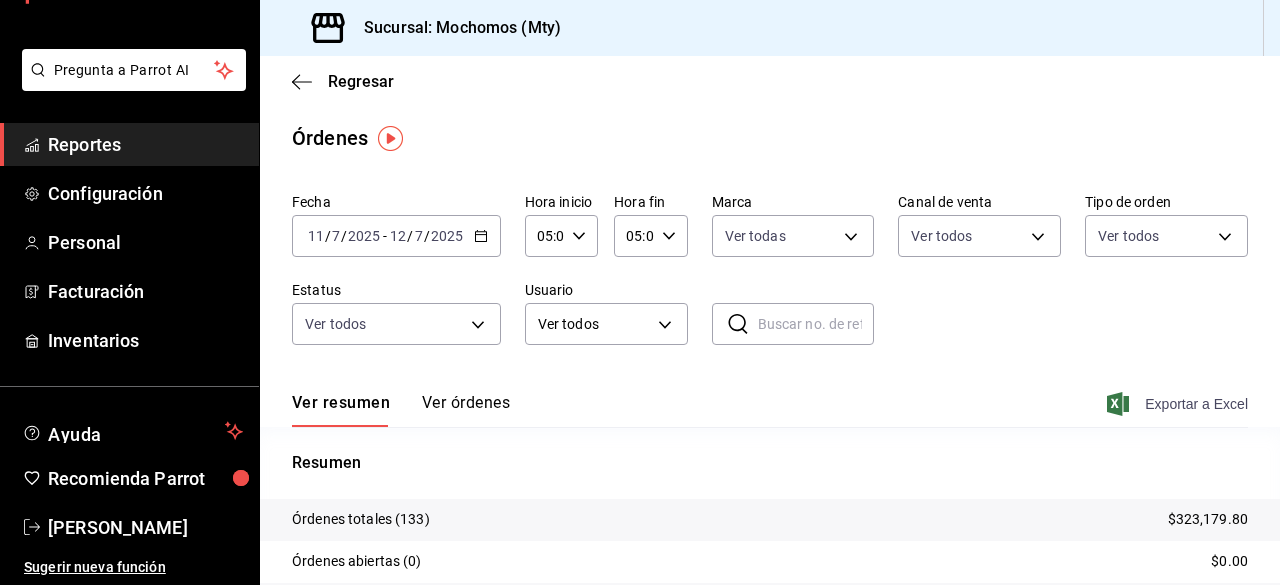 click 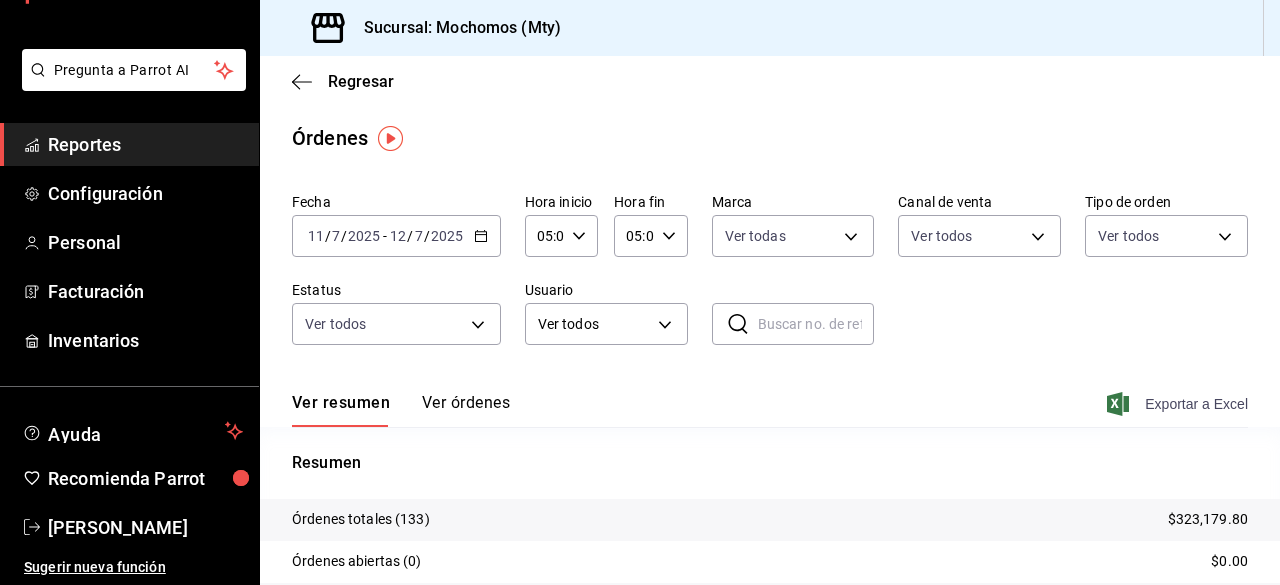 click on "Reportes" at bounding box center [145, 144] 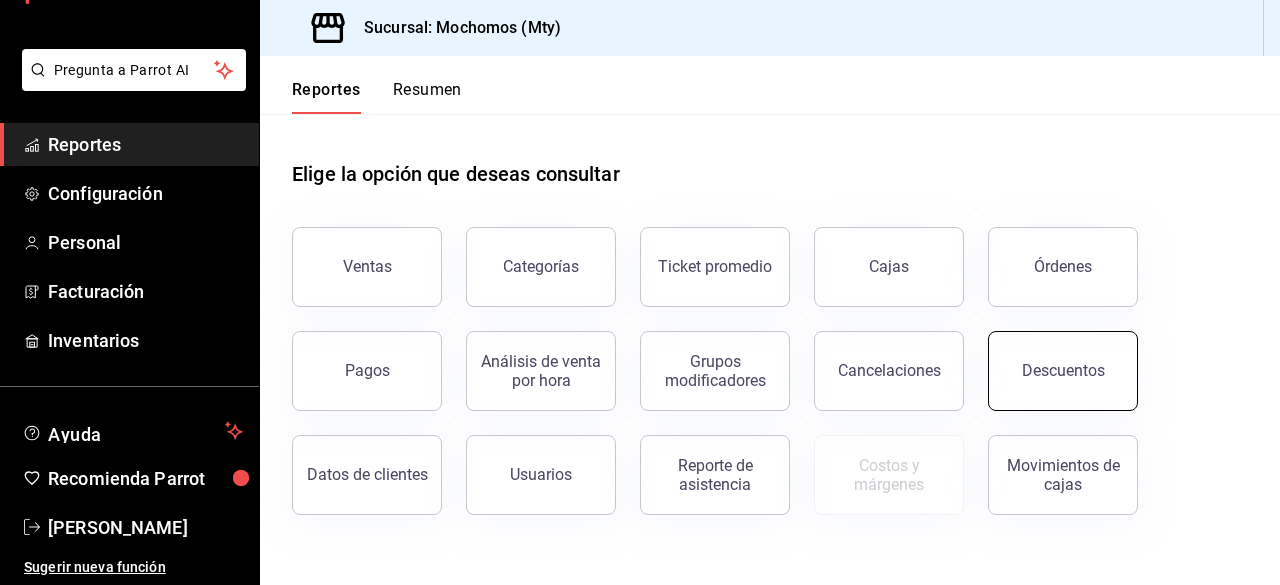 click on "Descuentos" at bounding box center (1063, 370) 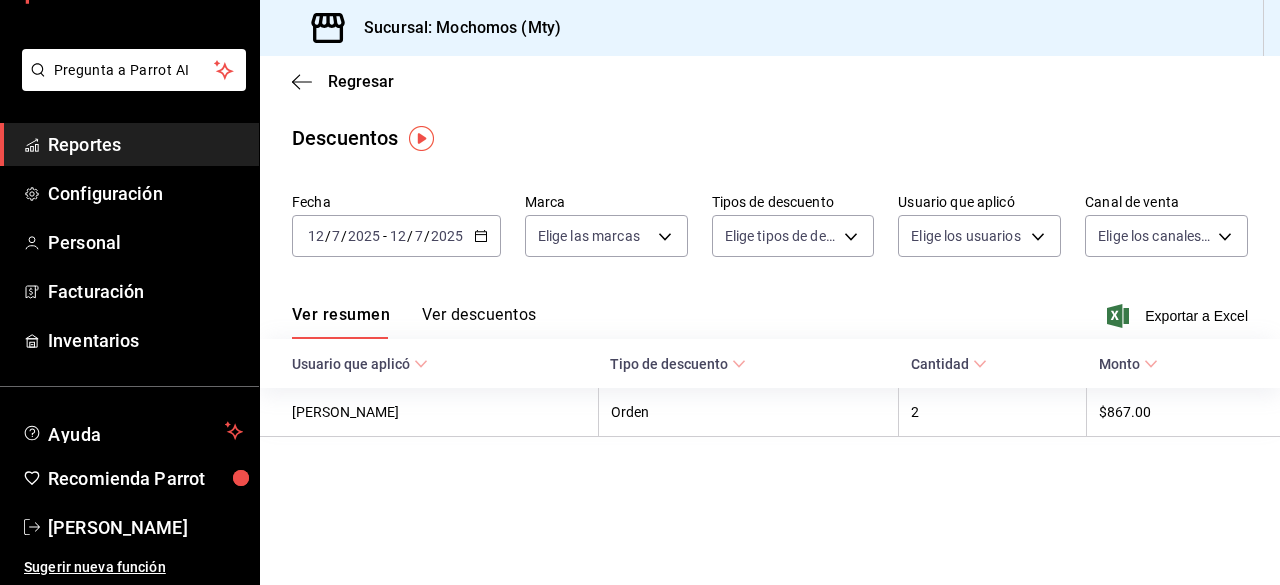 click on "[DATE] [DATE] - [DATE] [DATE]" at bounding box center (396, 236) 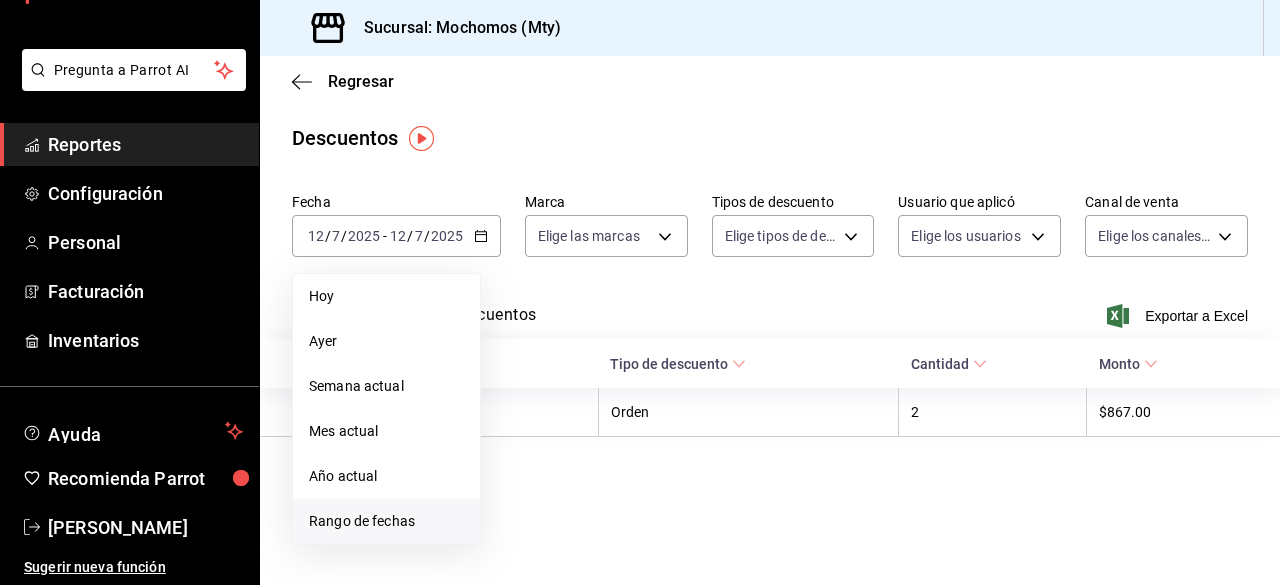click on "Rango de fechas" at bounding box center [386, 521] 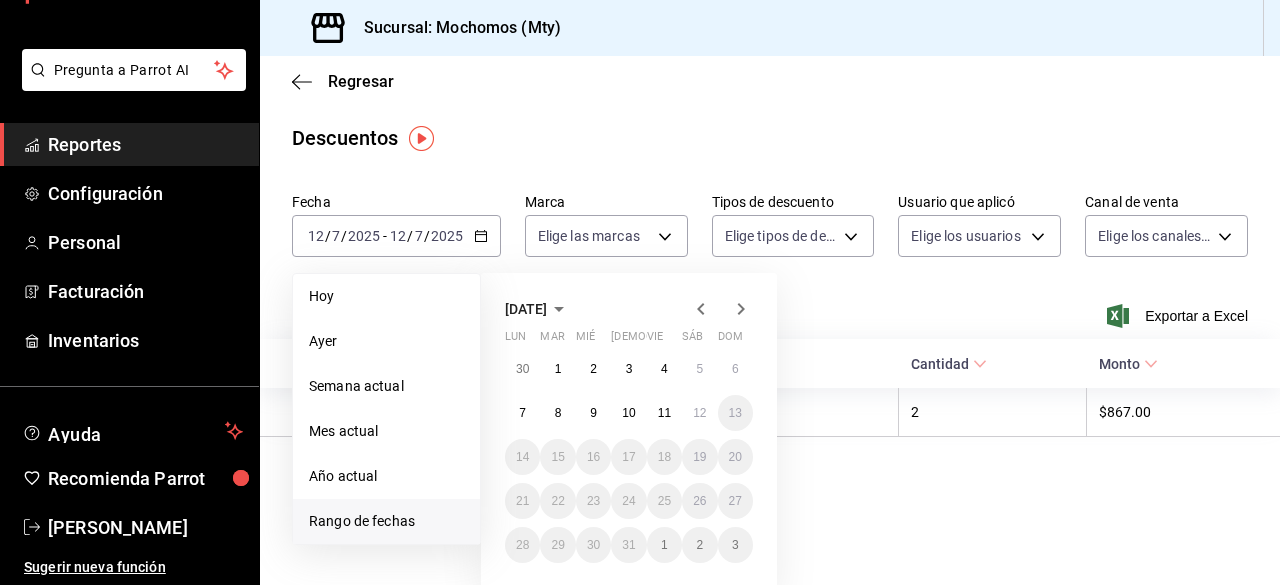 click on "11" at bounding box center [664, 413] 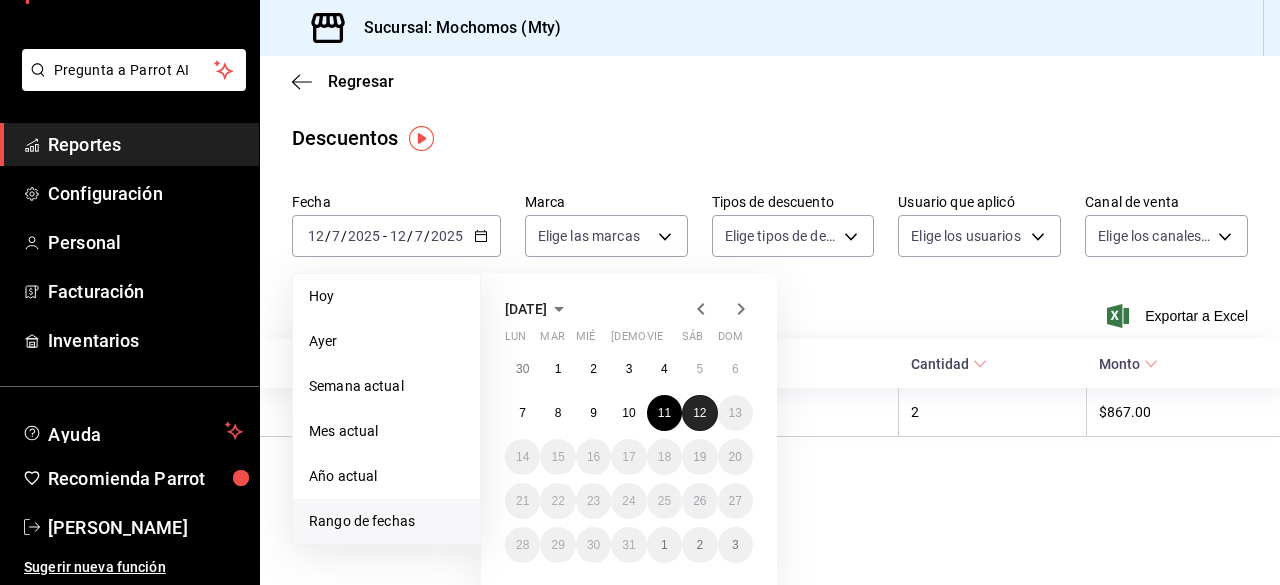 click on "12" at bounding box center (699, 413) 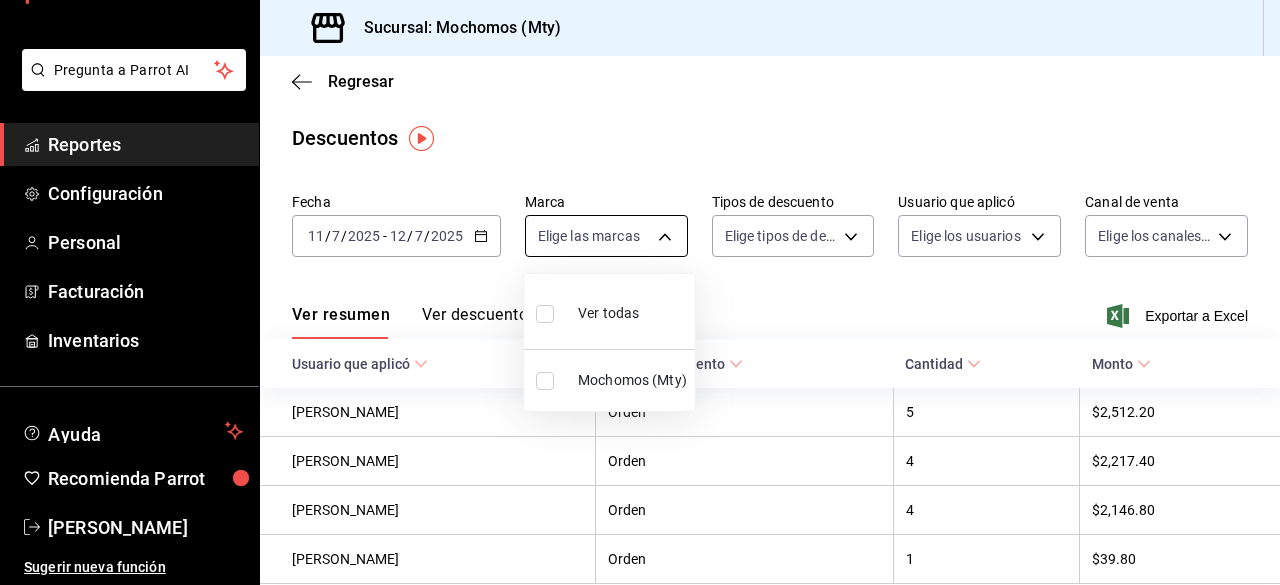 click on "Pregunta a Parrot AI Reportes   Configuración   Personal   Facturación   Inventarios   Ayuda Recomienda Parrot   [PERSON_NAME] nueva función   Sucursal: Mochomos (Mty) Regresar Descuentos Fecha [DATE] [DATE] - [DATE] [DATE] Marca Elige las marcas Tipos de descuento Elige tipos de descuento Usuario que aplicó Elige los usuarios Canal de venta Elige los canales de venta Ver resumen Ver descuentos Exportar a Excel Usuario que aplicó Tipo de descuento Cantidad Monto [PERSON_NAME] Orden 5 $2,512.20 [PERSON_NAME] Orden 4 $2,217.40 [PERSON_NAME] Orden 4 $2,146.80 [PERSON_NAME] Orden 1 $39.80 Pregunta a Parrot AI Reportes   Configuración   Personal   Facturación   Inventarios   Ayuda Recomienda Parrot   [PERSON_NAME] nueva función   GANA 1 MES GRATIS EN TU SUSCRIPCIÓN AQUÍ Ver video tutorial Ir a video Visitar centro de ayuda [PHONE_NUMBER] [EMAIL_ADDRESS][DOMAIN_NAME] Visitar centro de ayuda [PHONE_NUMBER] [EMAIL_ADDRESS][DOMAIN_NAME] Ver todas Mochomos (Mty)" at bounding box center [640, 292] 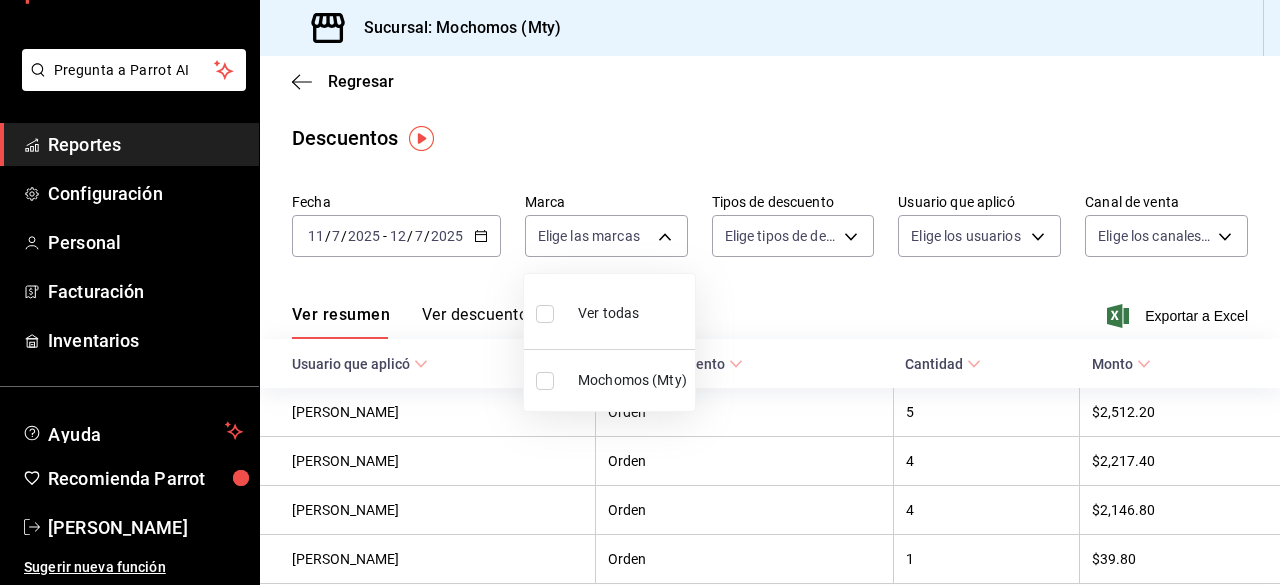 click at bounding box center [545, 314] 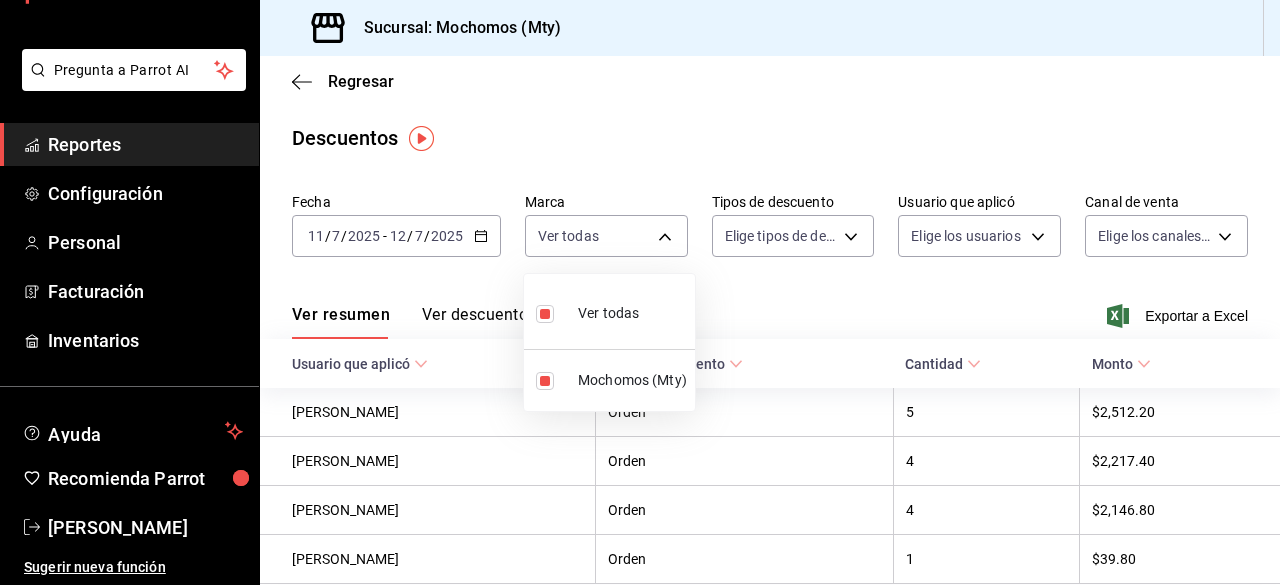 click at bounding box center [640, 292] 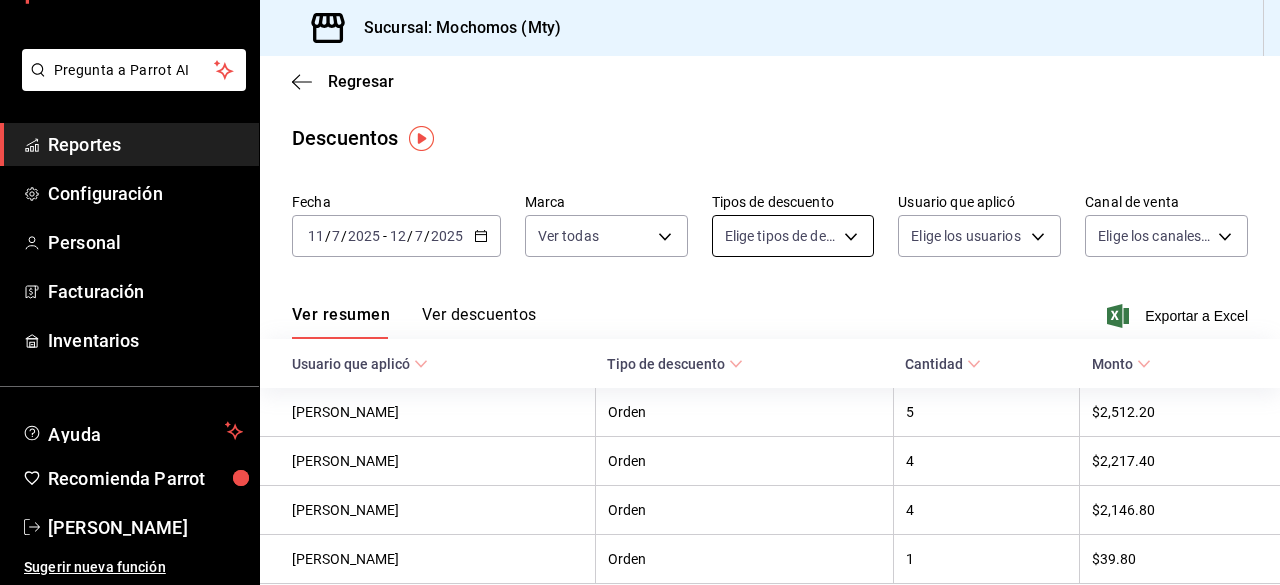 click on "Pregunta a Parrot AI Reportes   Configuración   Personal   Facturación   Inventarios   Ayuda Recomienda Parrot   [PERSON_NAME] nueva función   Sucursal: Mochomos (Mty) Regresar Descuentos Fecha [DATE] [DATE] - [DATE] [DATE] Marca Ver todas b352ad34-a903-4246-b8b1-197398375429 Tipos de descuento Elige tipos de descuento Usuario que aplicó Elige los usuarios Canal de venta Elige los canales de venta Ver resumen Ver descuentos Exportar a Excel Usuario que aplicó Tipo de descuento Cantidad Monto [PERSON_NAME] Orden 5 $2,512.20 [PERSON_NAME] Orden 4 $2,217.40 [PERSON_NAME] Orden 4 $2,146.80 [PERSON_NAME] Orden 1 $39.80 Pregunta a Parrot AI Reportes   Configuración   Personal   Facturación   Inventarios   Ayuda Recomienda Parrot   [PERSON_NAME] nueva función   GANA 1 MES GRATIS EN TU SUSCRIPCIÓN AQUÍ Ver video tutorial Ir a video Visitar centro de ayuda [PHONE_NUMBER] [EMAIL_ADDRESS][DOMAIN_NAME] Visitar centro de ayuda [PHONE_NUMBER]" at bounding box center (640, 292) 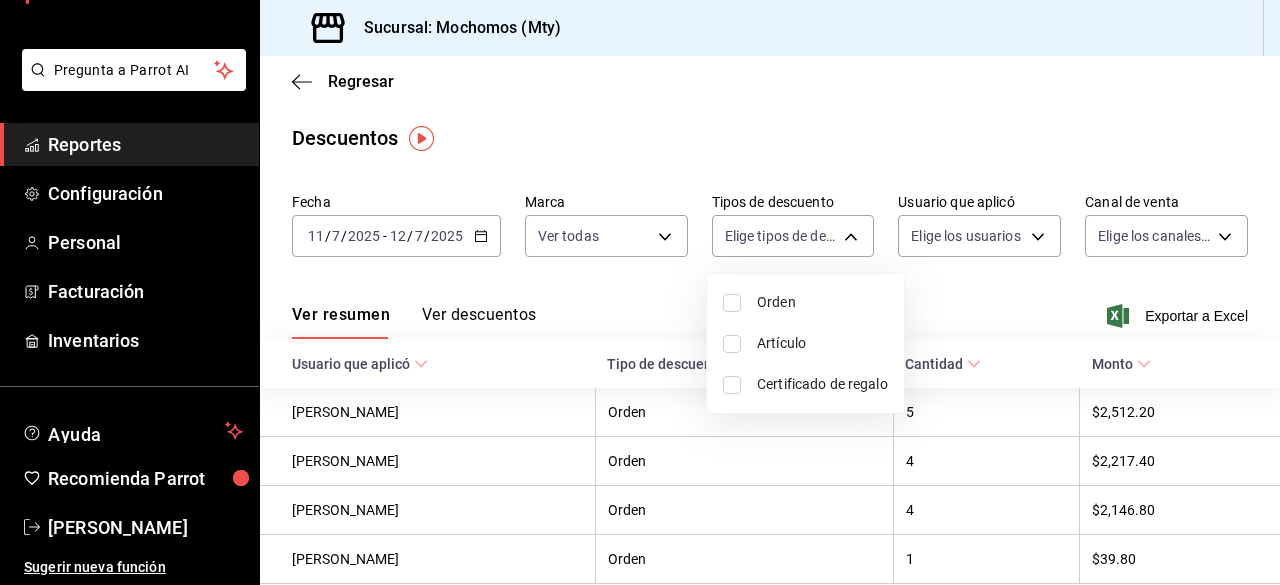 click at bounding box center [732, 303] 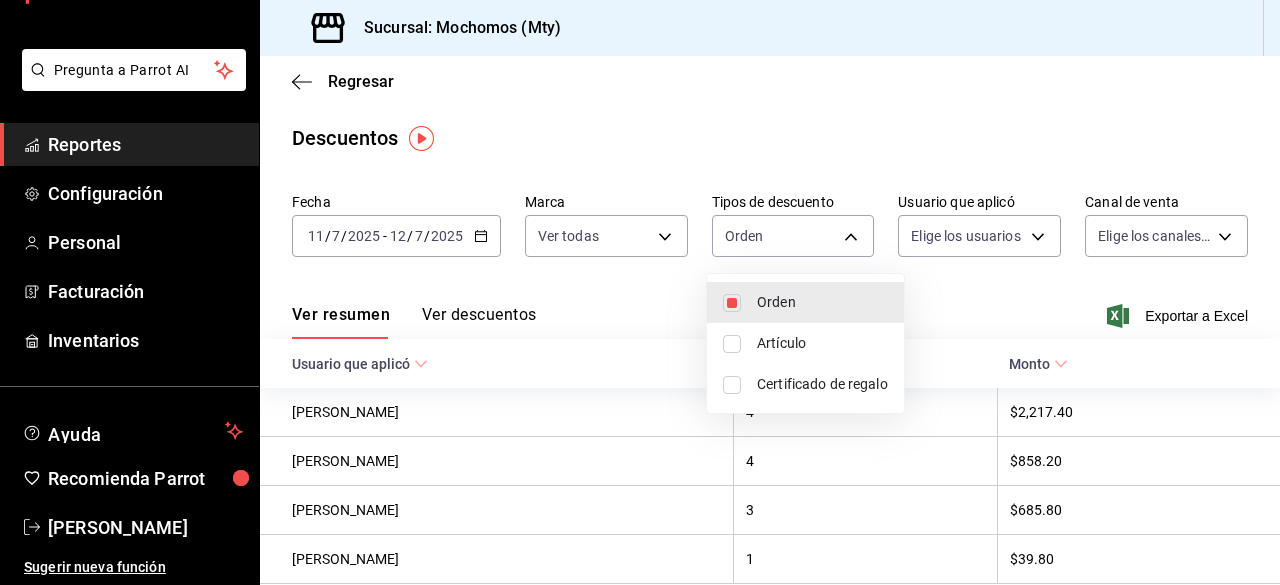 click at bounding box center [732, 344] 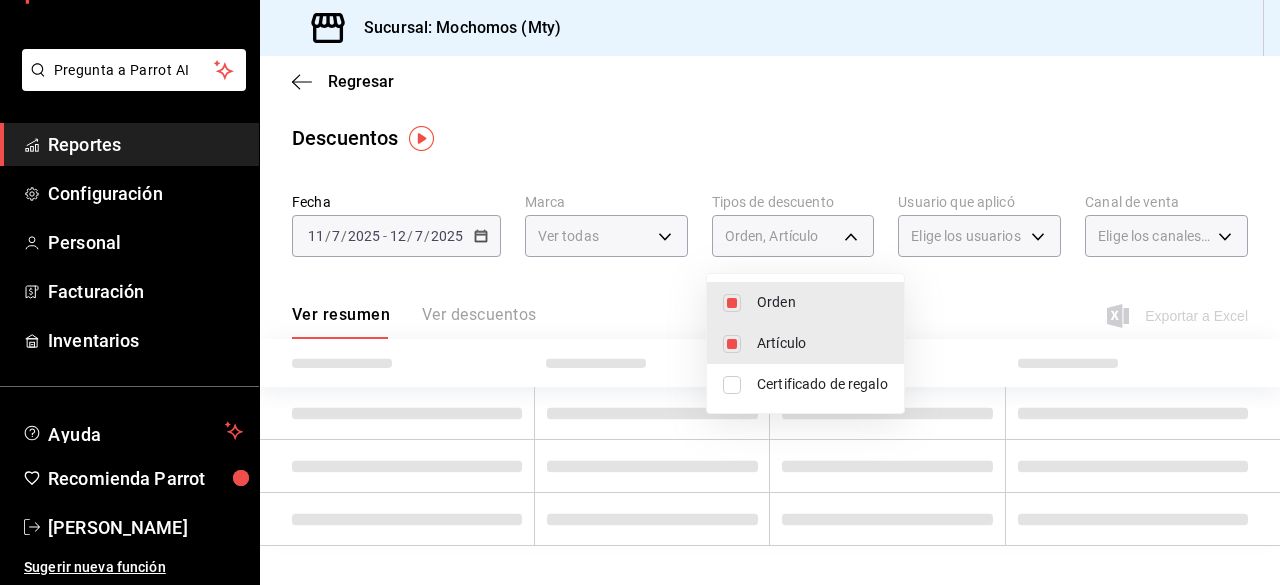 type on "ORDER,ORDER_ITEM" 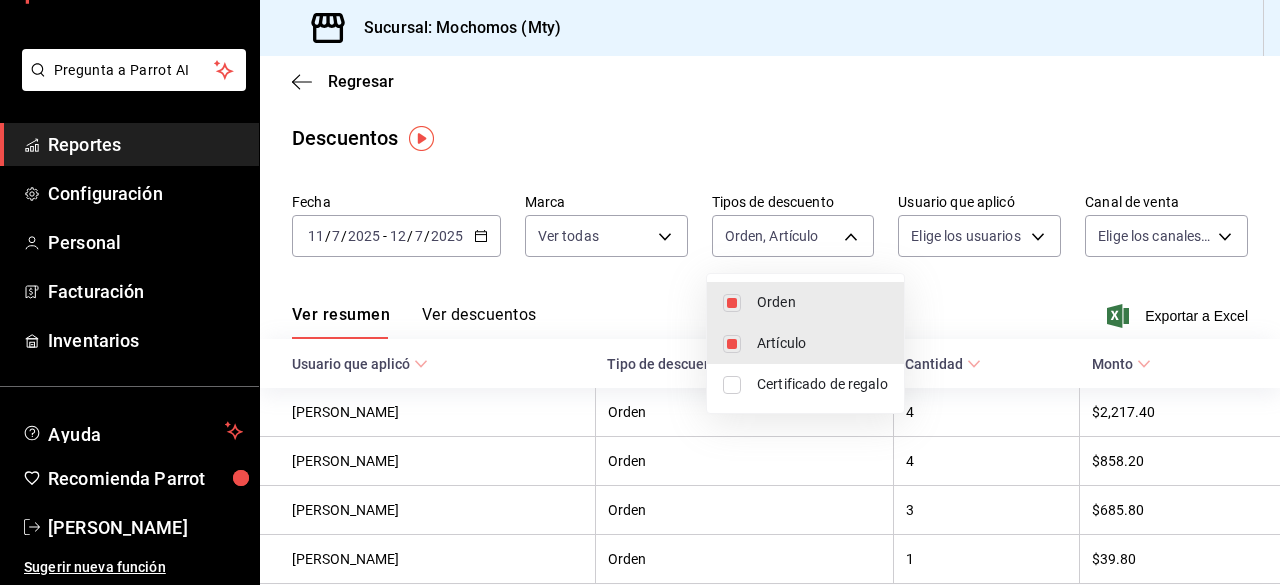 click at bounding box center [732, 385] 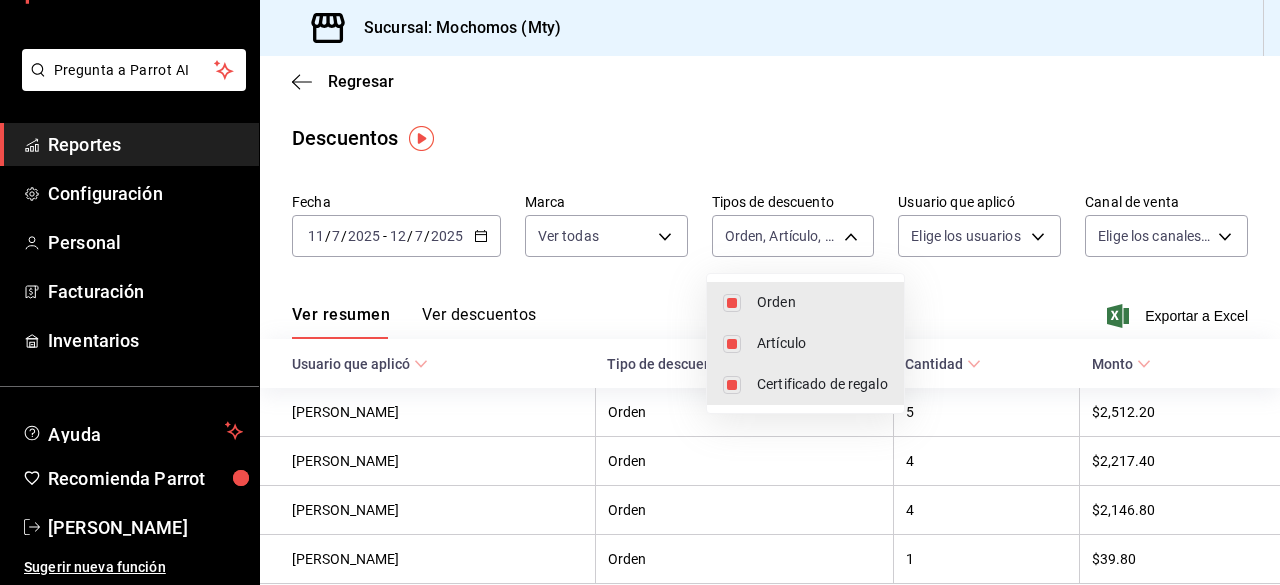 click at bounding box center (640, 292) 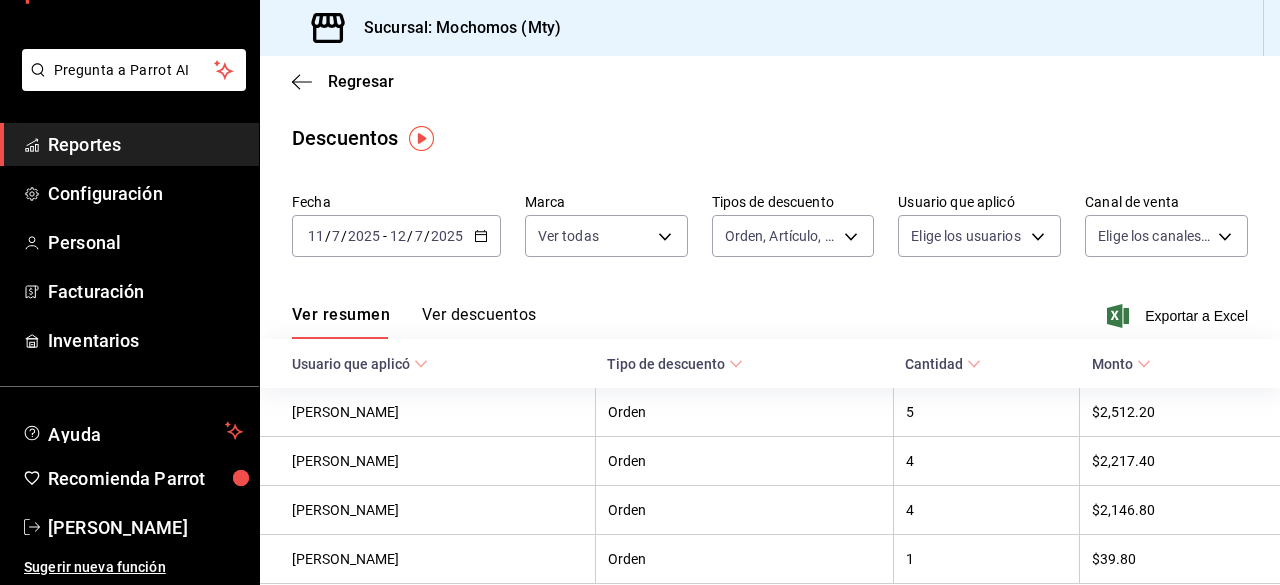 click on "Pregunta a Parrot AI Reportes   Configuración   Personal   Facturación   Inventarios   Ayuda Recomienda Parrot   [PERSON_NAME] nueva función   Sucursal: Mochomos (Mty) Regresar Descuentos Fecha [DATE] [DATE] - [DATE] [DATE] Marca Ver todas b352ad34-a903-4246-b8b1-197398375429 Tipos de descuento Orden, Artículo, Certificado de regalo ORDER,ORDER_ITEM,CARD_REWARD Usuario que aplicó Elige los usuarios Canal de venta Elige los canales de venta Ver resumen Ver descuentos Exportar a Excel Usuario que aplicó Tipo de descuento Cantidad Monto [PERSON_NAME] Orden 5 $2,512.20 [PERSON_NAME] Orden 4 $2,217.40 [PERSON_NAME] Orden 4 $2,146.80 [PERSON_NAME] Orden 1 $39.80 Pregunta a Parrot AI Reportes   Configuración   Personal   Facturación   Inventarios   Ayuda Recomienda Parrot   [PERSON_NAME] nueva función   GANA 1 MES GRATIS EN TU SUSCRIPCIÓN AQUÍ Ver video tutorial Ir a video Visitar centro de ayuda [PHONE_NUMBER] [EMAIL_ADDRESS][DOMAIN_NAME] [PHONE_NUMBER]" at bounding box center (640, 292) 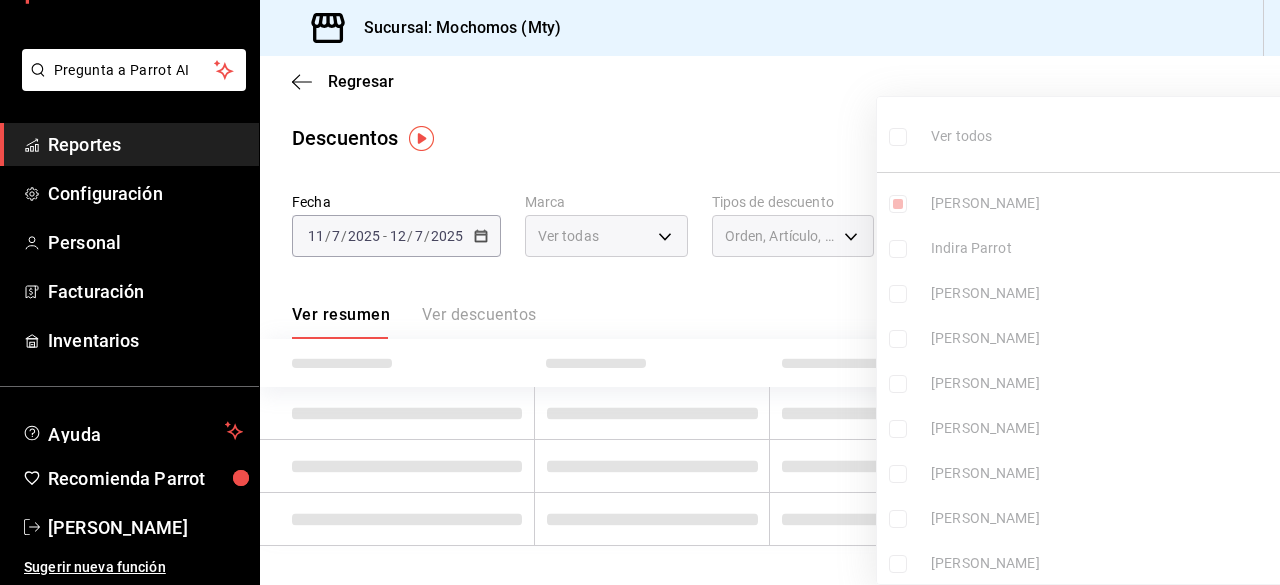 type on "3221c3bf-41a4-4b6f-a429-d9c057f4f95b" 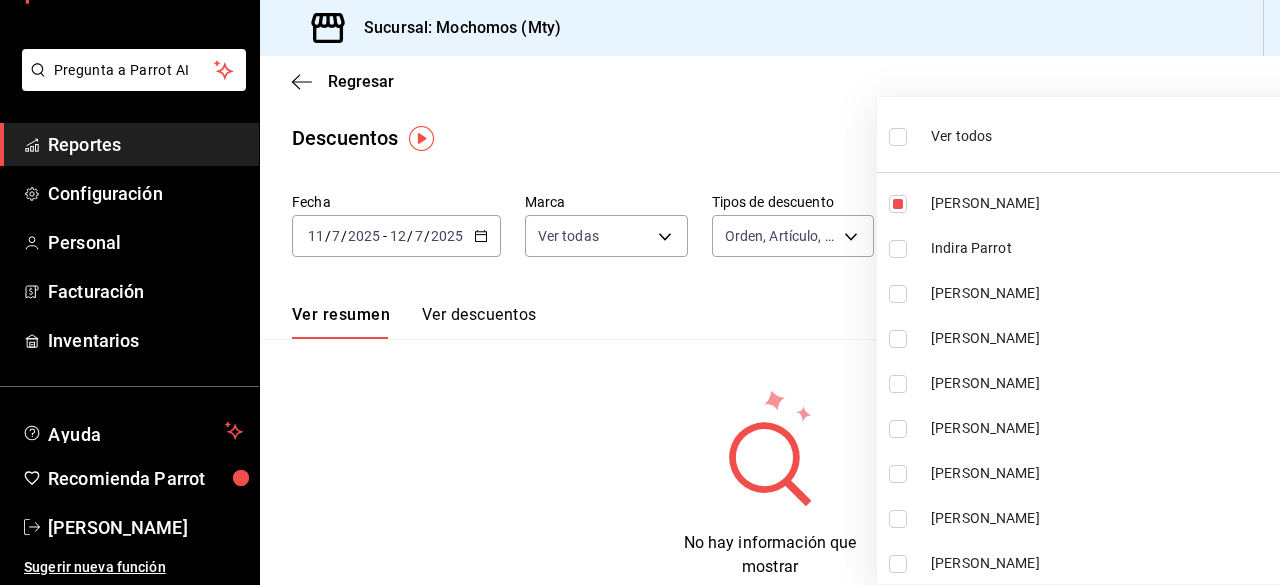 click at bounding box center (898, 137) 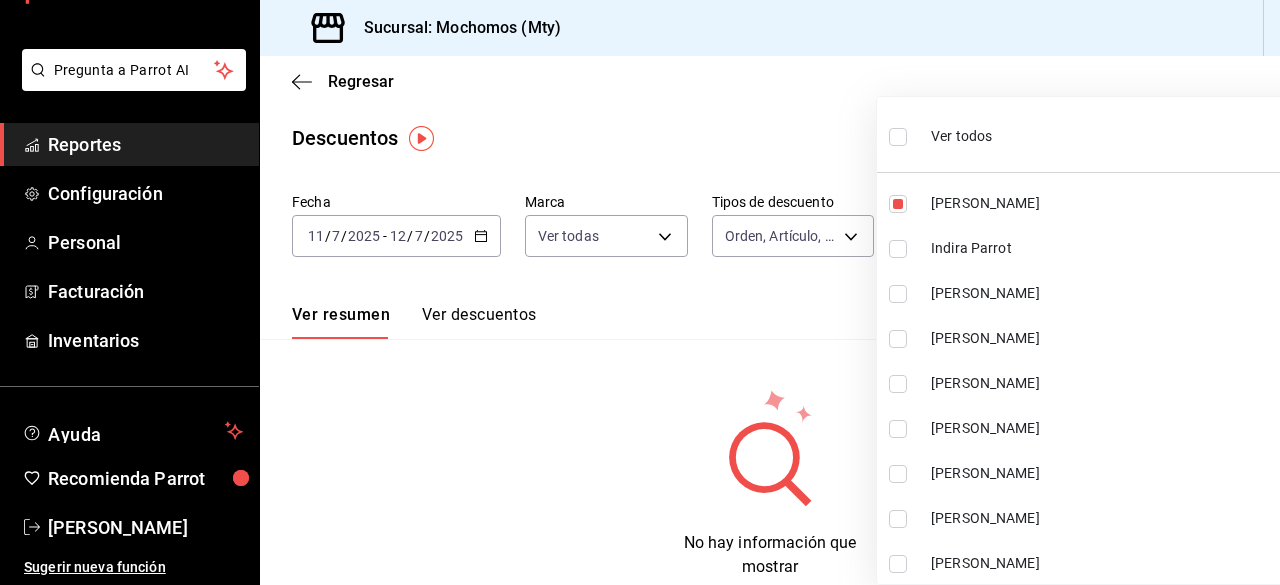 checkbox on "true" 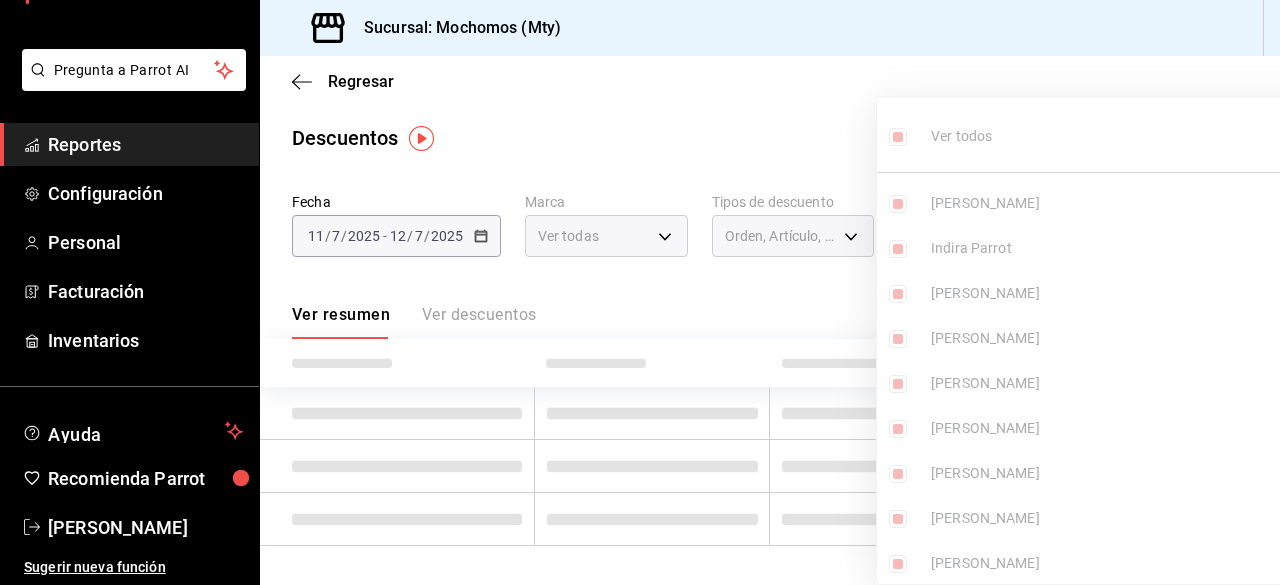 type on "3221c3bf-41a4-4b6f-a429-d9c057f4f95b,49e4b58d-d0a7-45d9-8a43-0ea320438e4b,e5fbbb82-21dc-4e97-877f-c5f26019e0f8,b7c47303-57f9-4694-bf63-7e6d8a5e8c9f,438b4a3d-f7b0-4003-b2ff-4c4cdcf7a6c2,33feb654-b25c-4c52-99f4-eb2abc8cce62,c5b55929-34cc-4631-b35a-a0e3c0a897d2,0c2bab4c-69e9-4415-bbca-9622d888fdc9,358941d7-88a6-4e0b-b4d0-55b670569ef7,41aa8dc5-92e5-435a-be77-2d50af948081,ee8cbc9e-8afb-4d1b-8334-eea522ead2c1,e6017142-4ccb-431b-95f0-bba6666f25e4,70d216b7-396b-4a0d-845c-71d2b9918d9f,da944f97-cfe9-4c6a-bc3e-0eb5531d1880,333e18a1-c4fd-4fff-990a-be53dc492c9b,b860c748-6e85-4e15-830e-2f8a3a8a0b5a,c63c5807-846d-40a5-a184-a77c740bc29c,e36a1a6a-e6e7-41b6-a599-cb57a594ef7b,75a310a3-6866-47d7-aa73-94cf6a82132e,fc60b035-afc6-4ed4-9f05-6096202b44eb,9c4be065-c8c2-4097-aa38-dcc1f5d98b4e,bd7c9aa0-3392-459c-b198-7a64dd6582bd,6ee73b5f-ad9a-484c-863d-9ffc875d86fd,bae190b1-bbf3-4f17-b6cd-238a9947c3b1,34fd49fc-9c7a-4adf-ab60-4d236ef6faf2,fe31564e-390e-41be-a8f3-c6cdf960640c,47da8451-4ea0-4796-a98a-86ff11b2fa20,801f5af3-33f4-4aa1-901..." 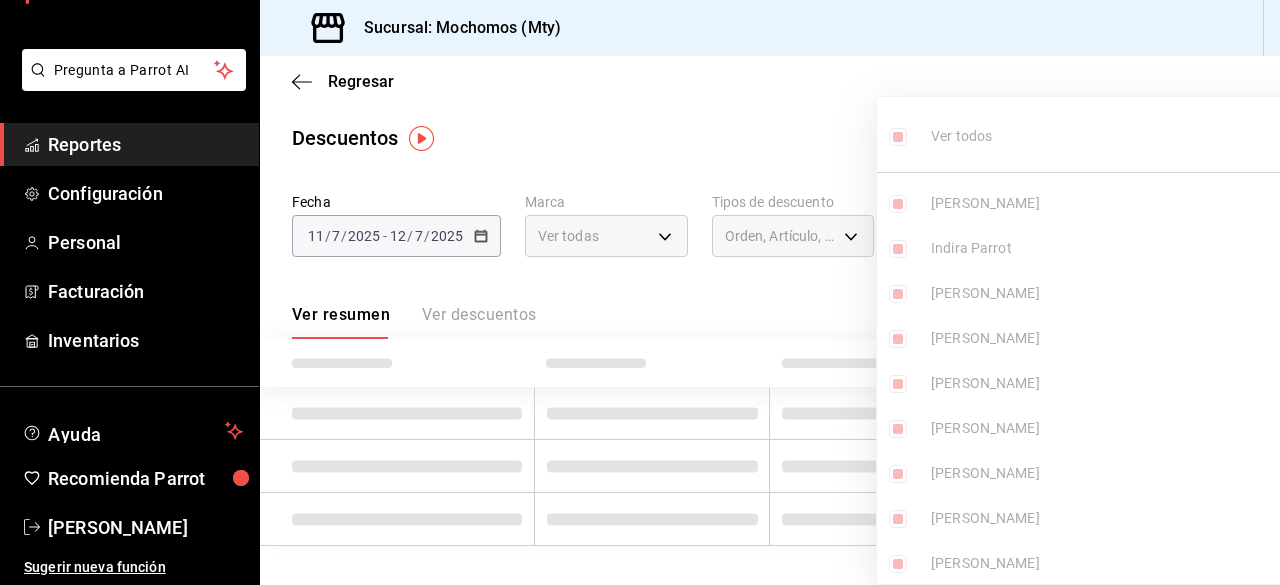 checkbox on "true" 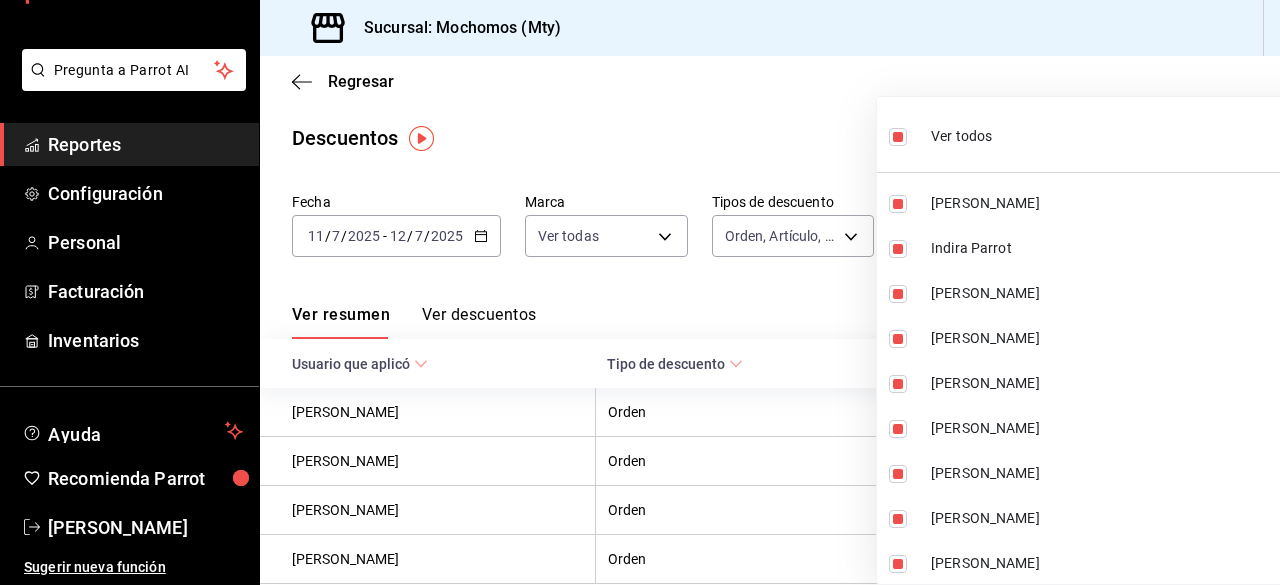 click at bounding box center [640, 292] 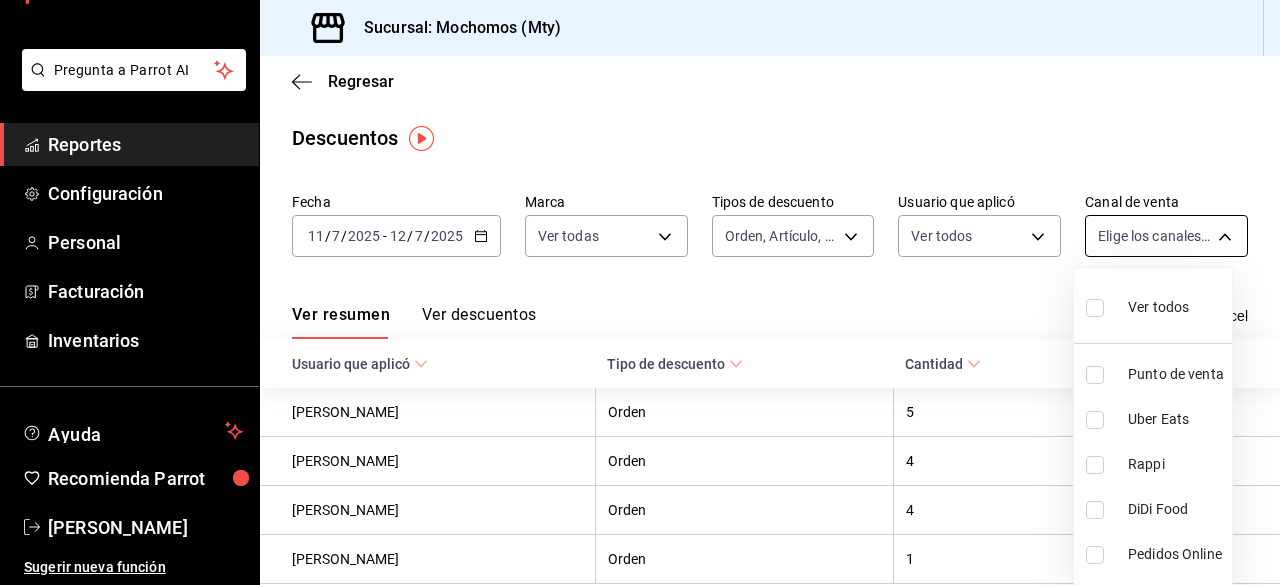 click on "Pregunta a Parrot AI Reportes   Configuración   Personal   Facturación   Inventarios   Ayuda Recomienda Parrot   [PERSON_NAME] nueva función   Sucursal: Mochomos (Mty) Regresar Descuentos Fecha [DATE] [DATE] - [DATE] [DATE] Marca Ver todas b352ad34-a903-4246-b8b1-197398375429 Tipos de descuento Orden, Artículo, Certificado de regalo ORDER,ORDER_ITEM,CARD_REWARD Usuario que aplicó Ver todos Canal de venta Elige los canales de venta Ver resumen Ver descuentos Exportar a Excel Usuario que aplicó Tipo de descuento Cantidad Monto [PERSON_NAME] Orden 5 $2,512.20 [PERSON_NAME] Orden 4 $2,217.40 [PERSON_NAME] Orden 4 $2,146.80 [PERSON_NAME] Orden 1 $39.80 Pregunta a Parrot AI Reportes   Configuración   Personal   Facturación   Inventarios   Ayuda Recomienda Parrot   [PERSON_NAME] nueva función   GANA 1 MES GRATIS EN TU SUSCRIPCIÓN AQUÍ Ver video tutorial Ir a video Visitar centro de ayuda [PHONE_NUMBER] [EMAIL_ADDRESS][DOMAIN_NAME] Visitar centro de ayuda" at bounding box center [640, 292] 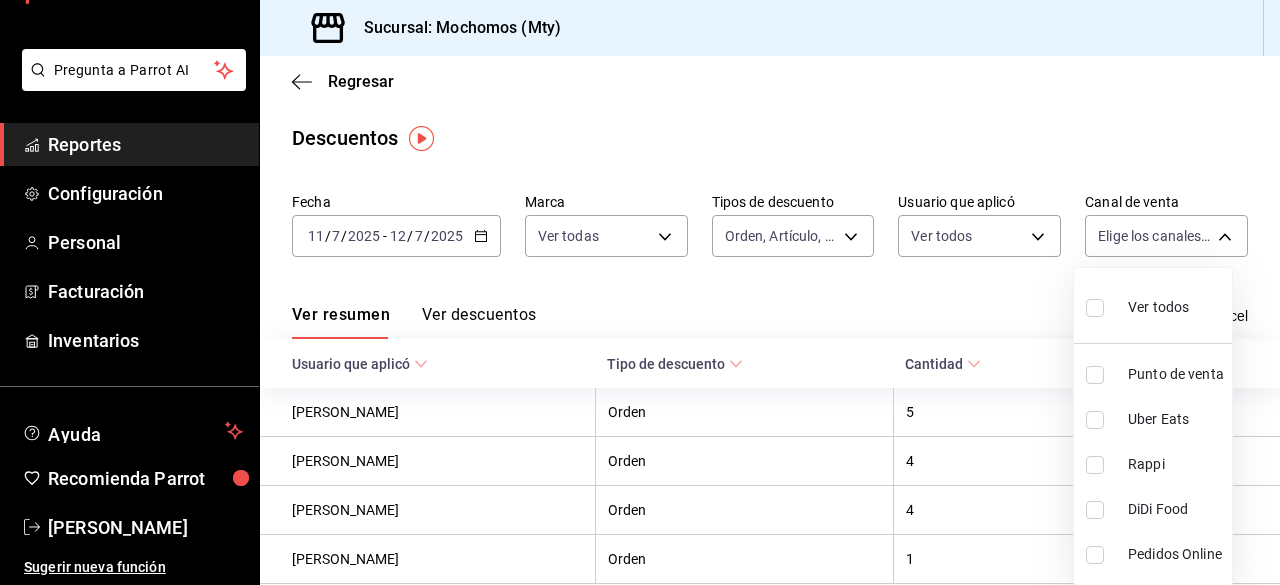 click at bounding box center (1095, 308) 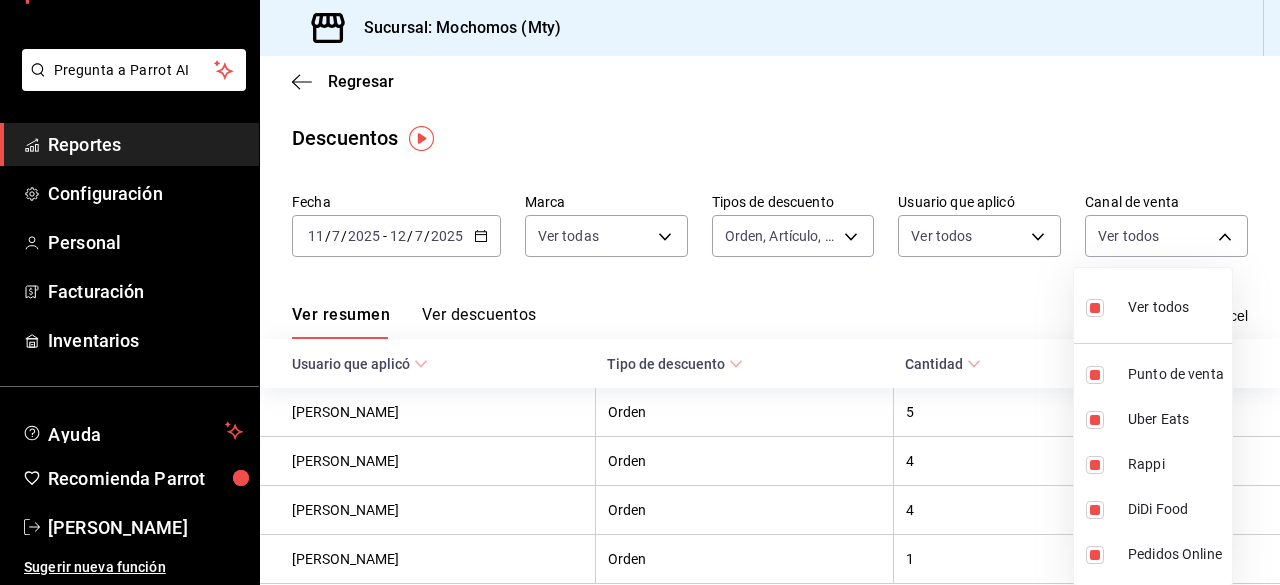 click at bounding box center (640, 292) 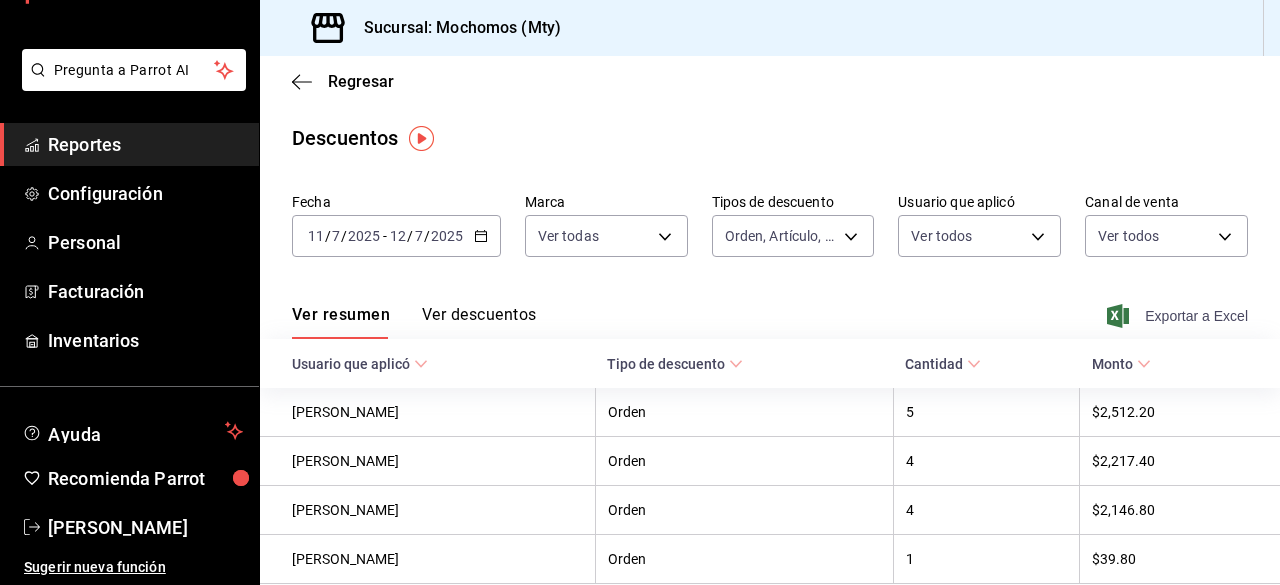 click 